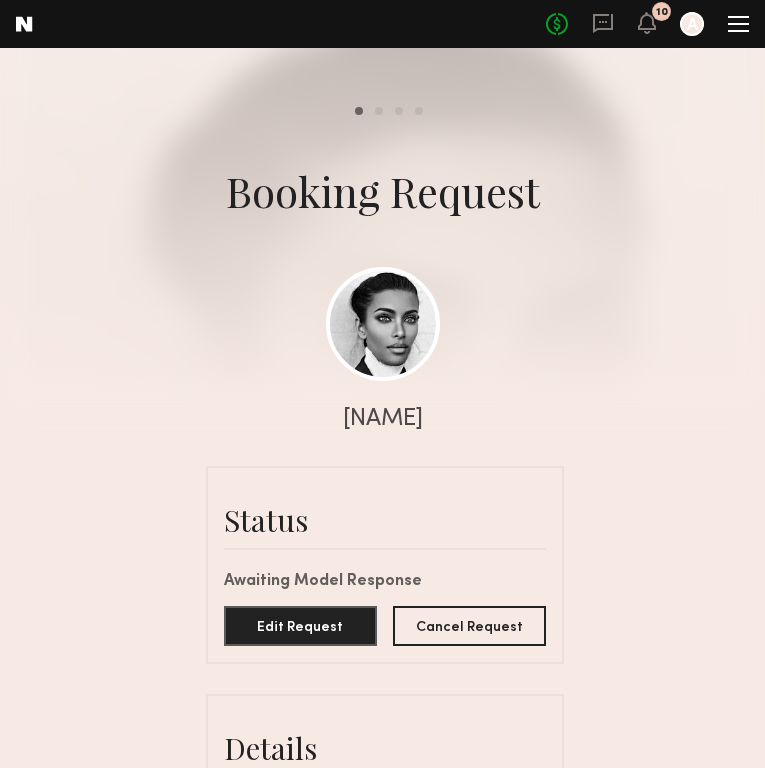 scroll, scrollTop: 0, scrollLeft: 0, axis: both 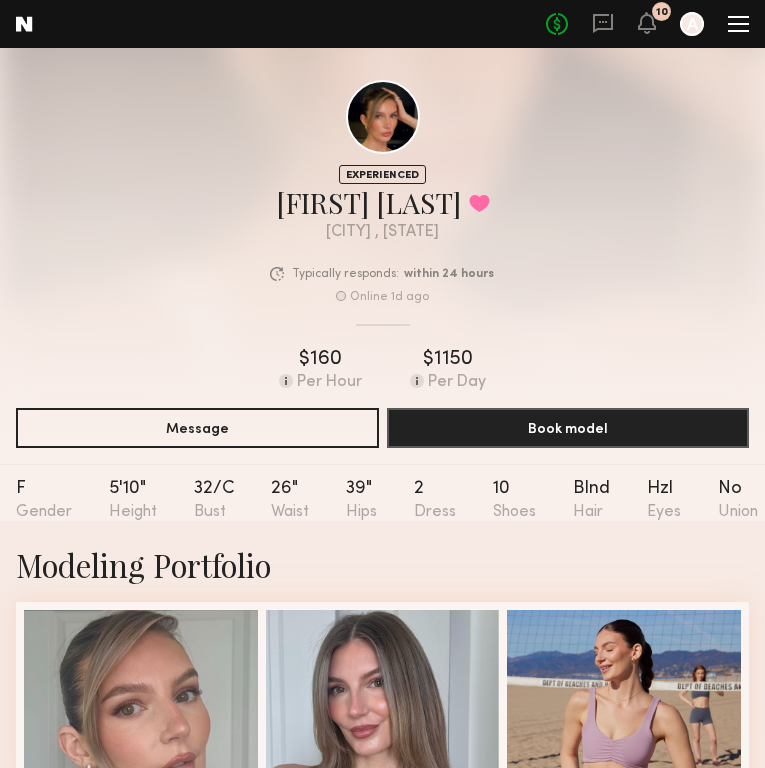 click on "Home Models Requests Job Posts Favorites Sign Out No fees up to $5,000 10 A" 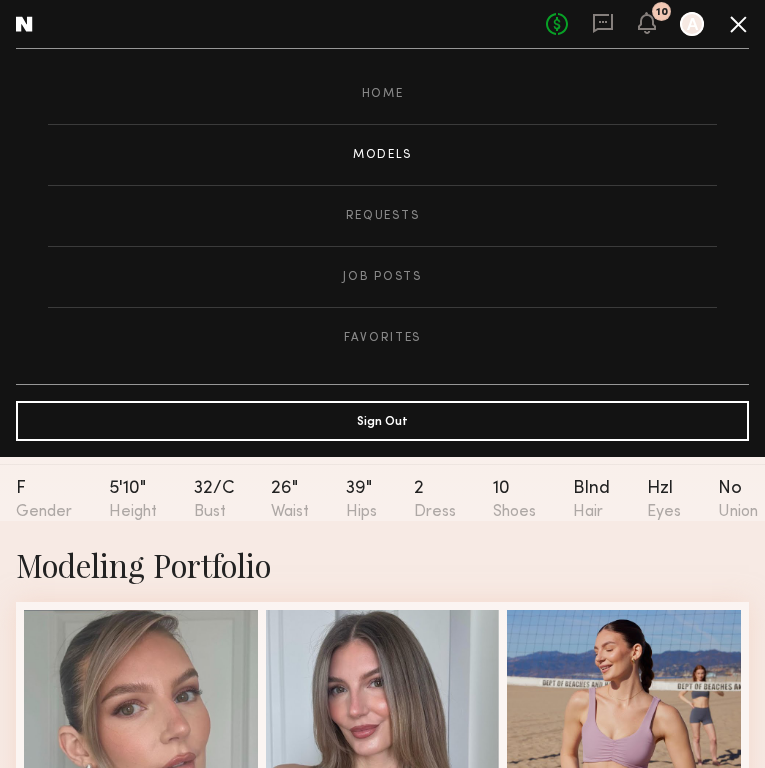 click on "Models" 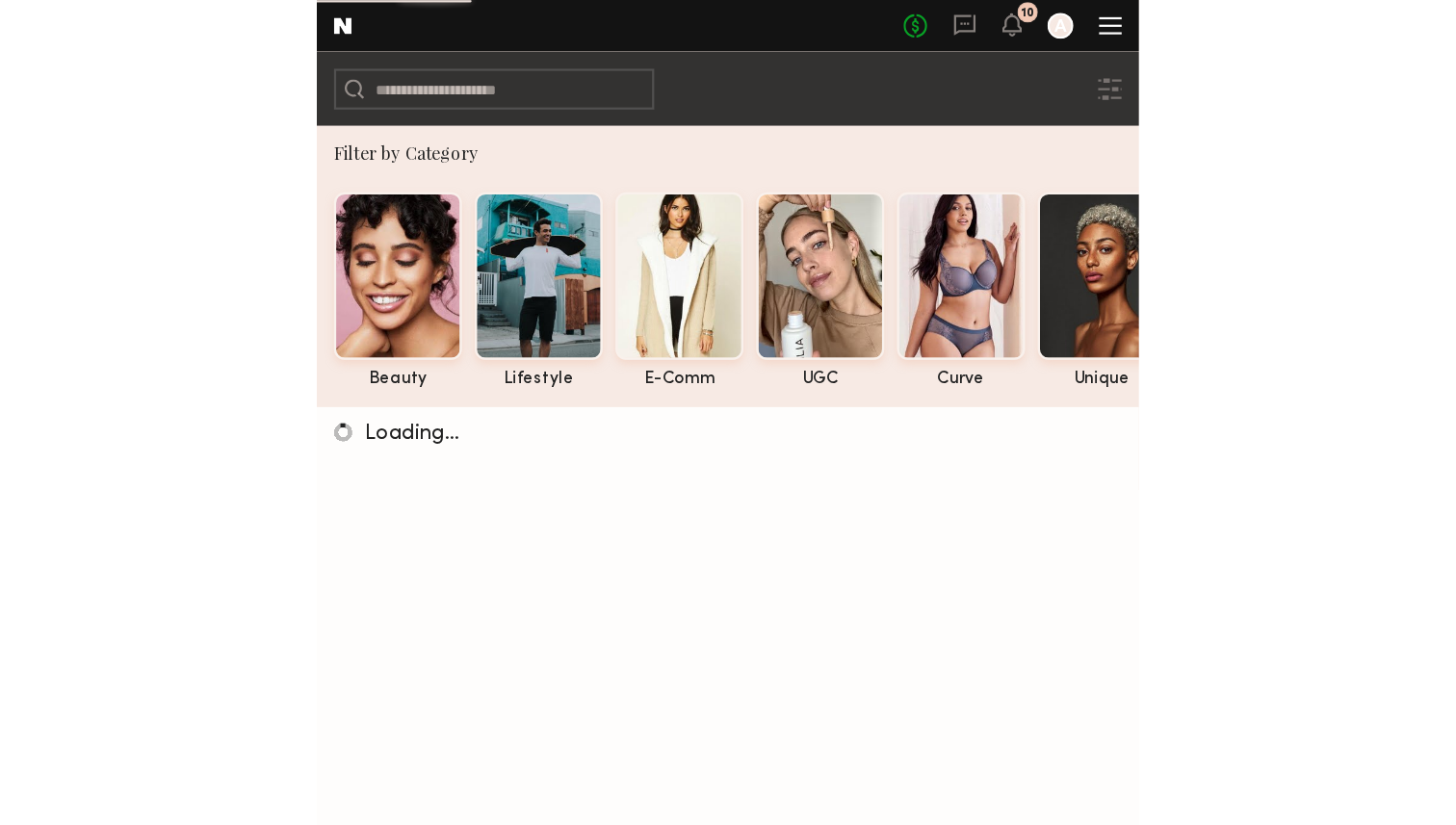 scroll, scrollTop: 95, scrollLeft: 0, axis: vertical 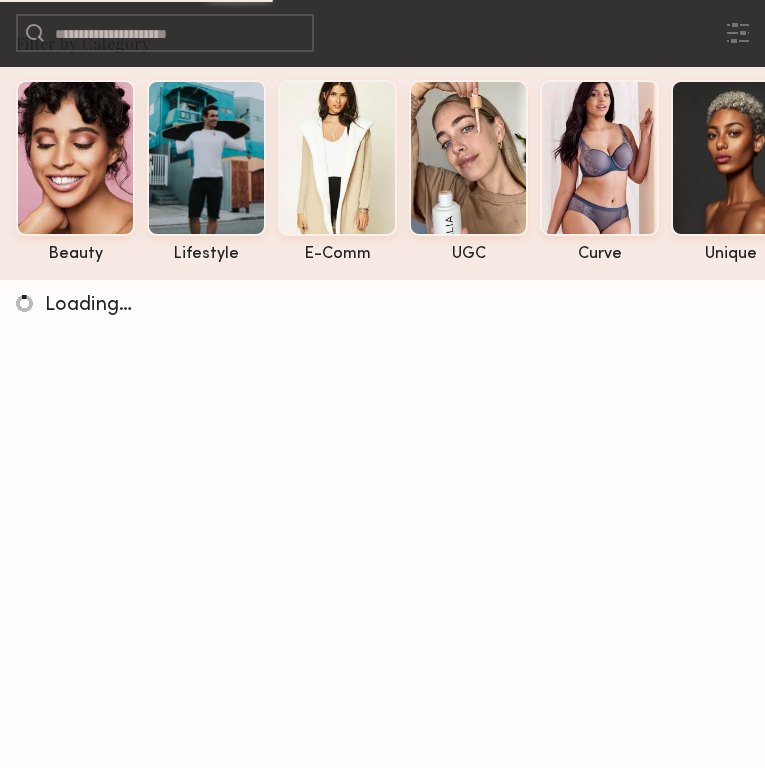 click 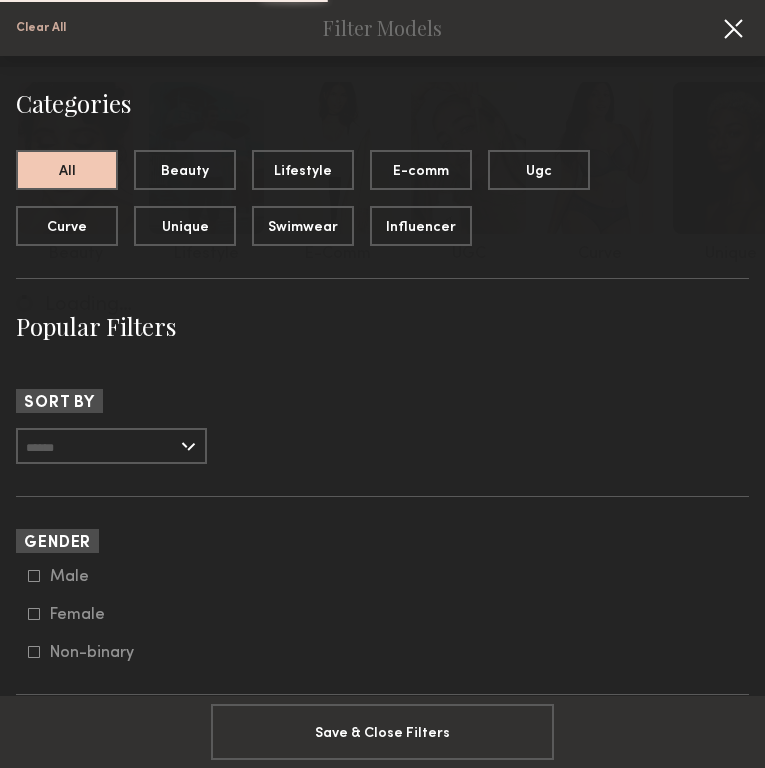 click 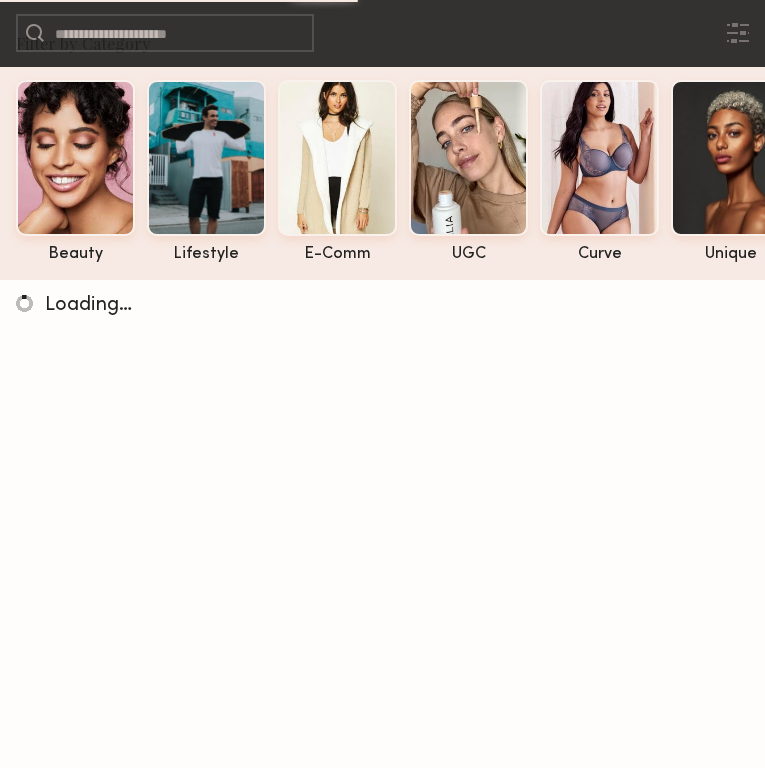 click 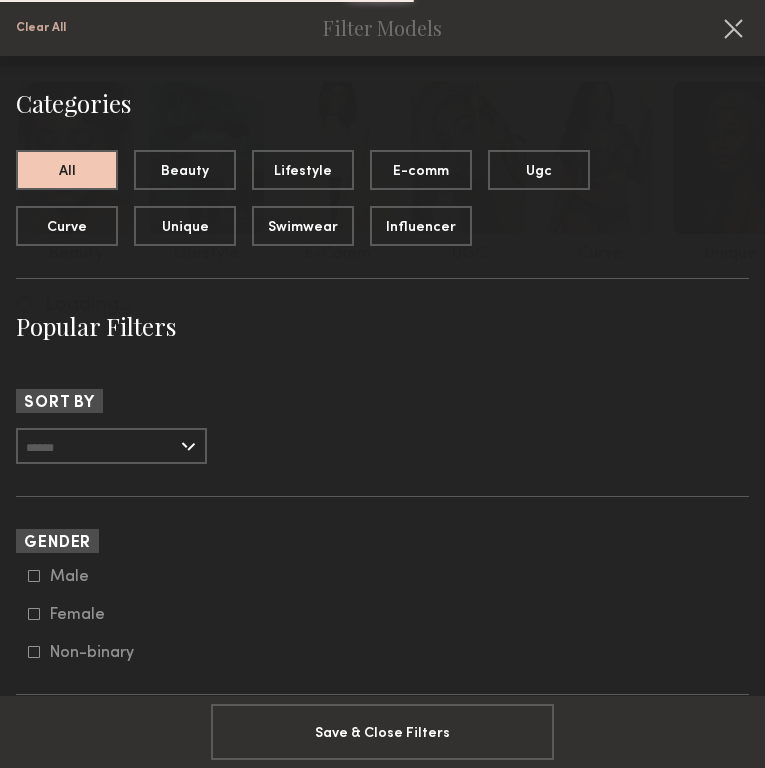 click on "Clear All" 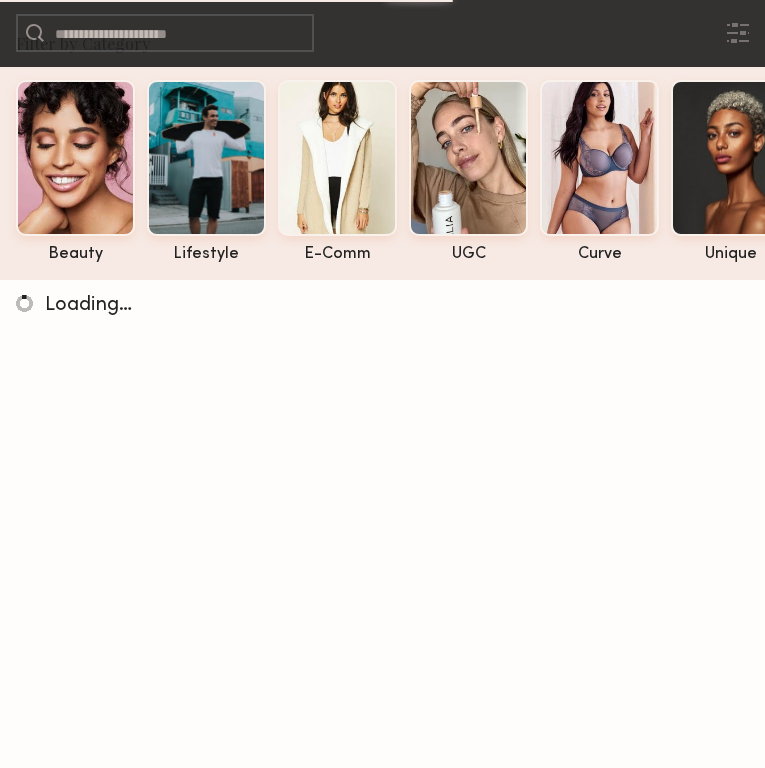 click on "Advanced Filters" 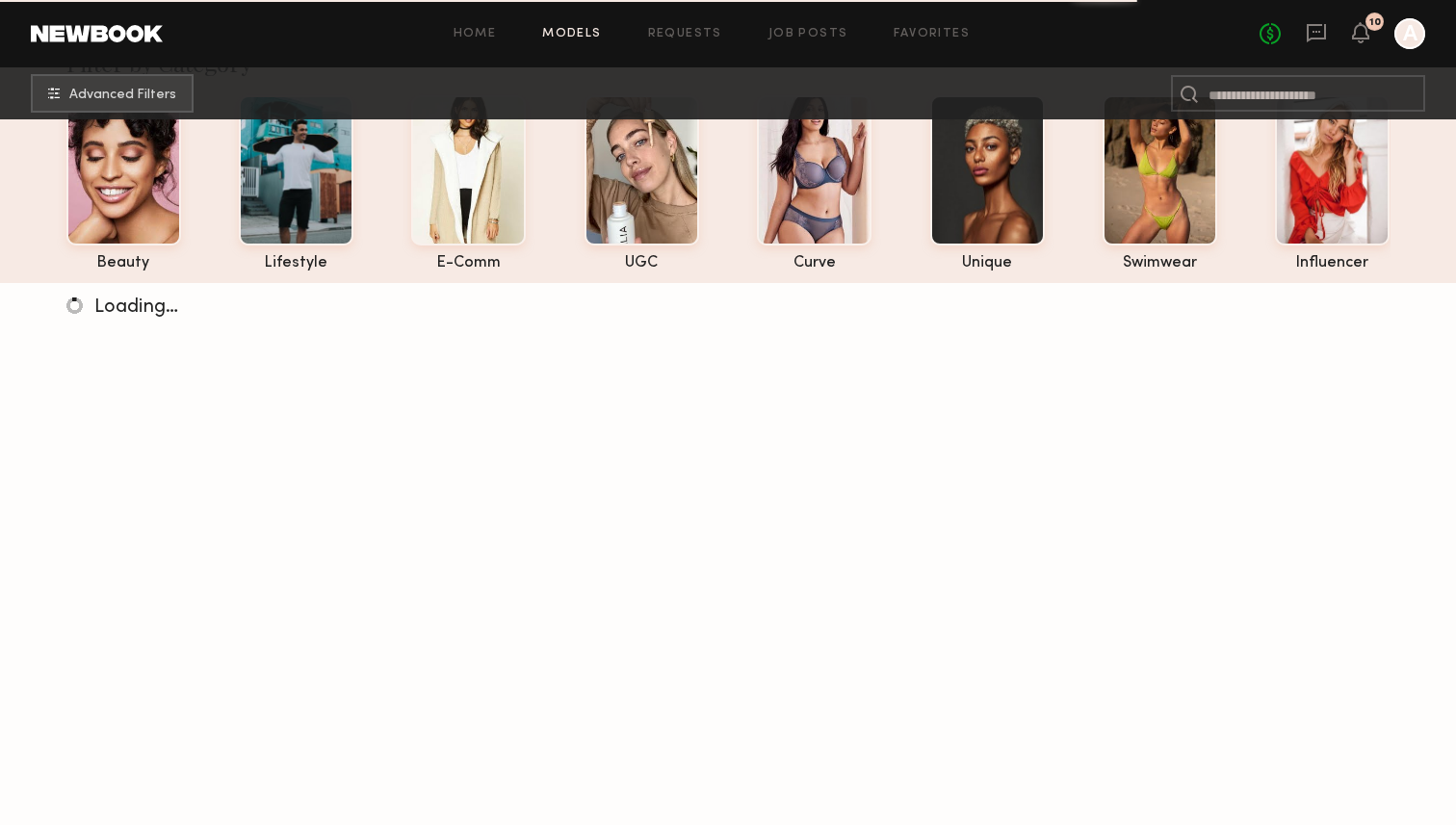 click 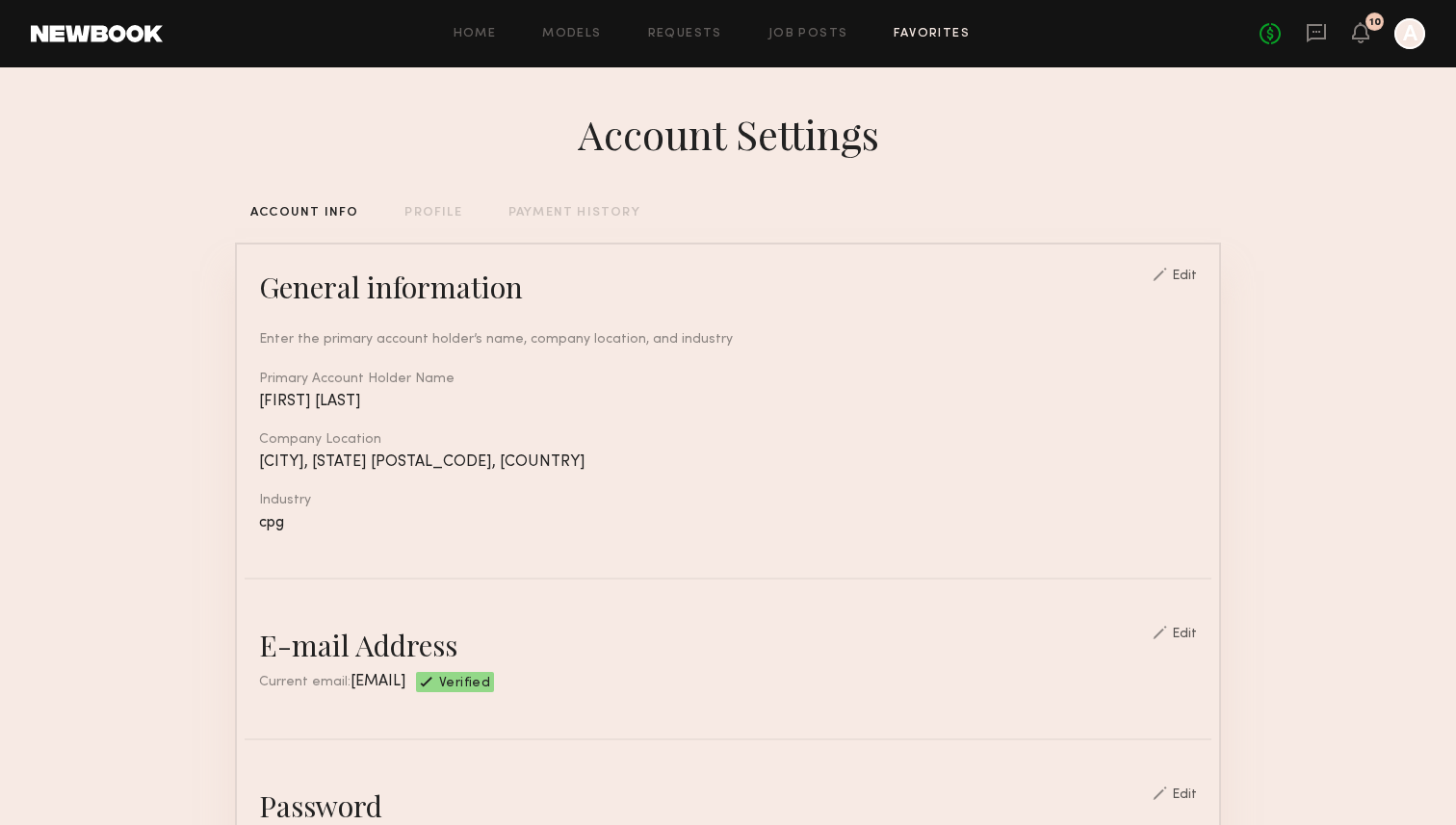 click on "Favorites" 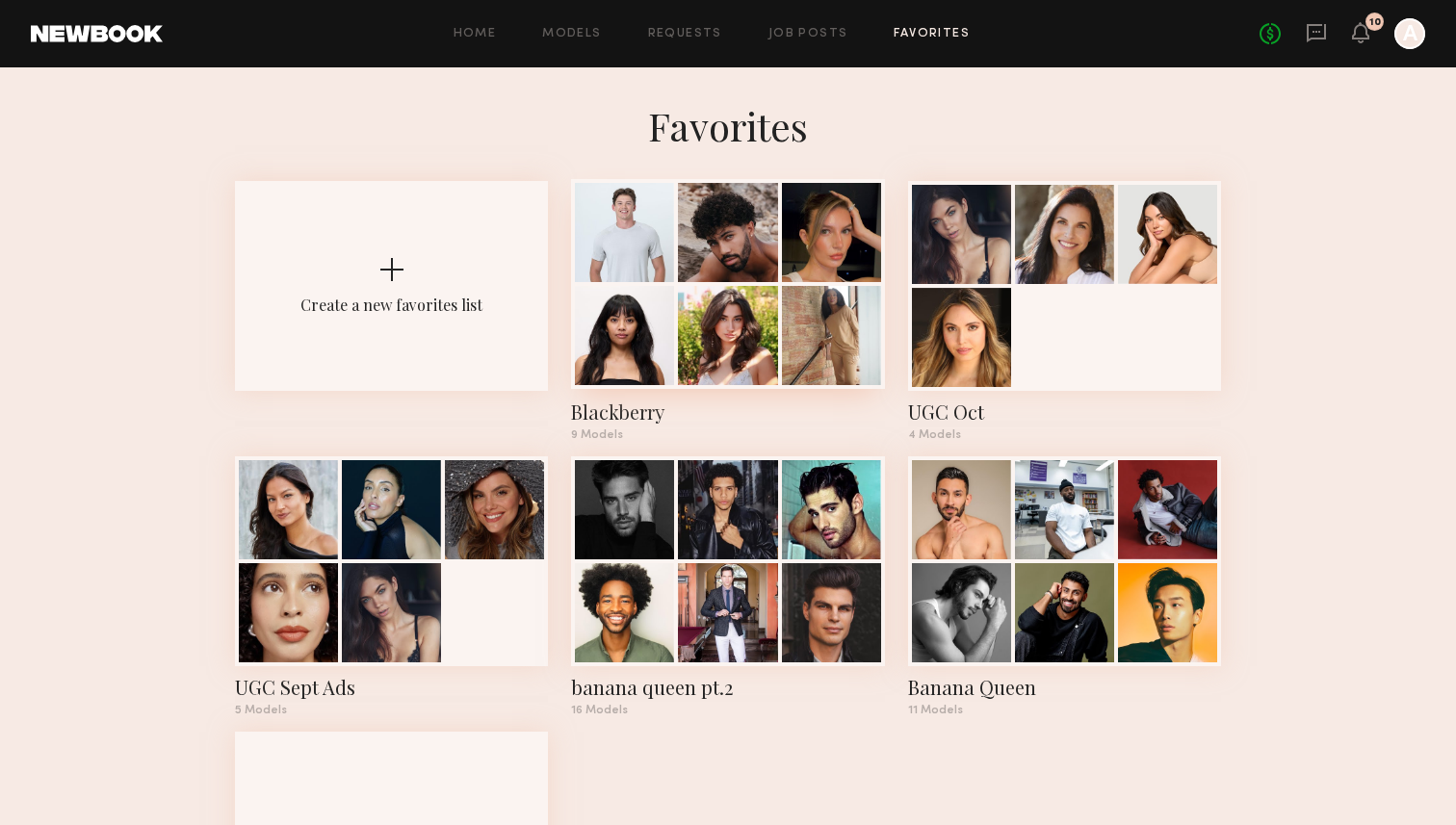 click 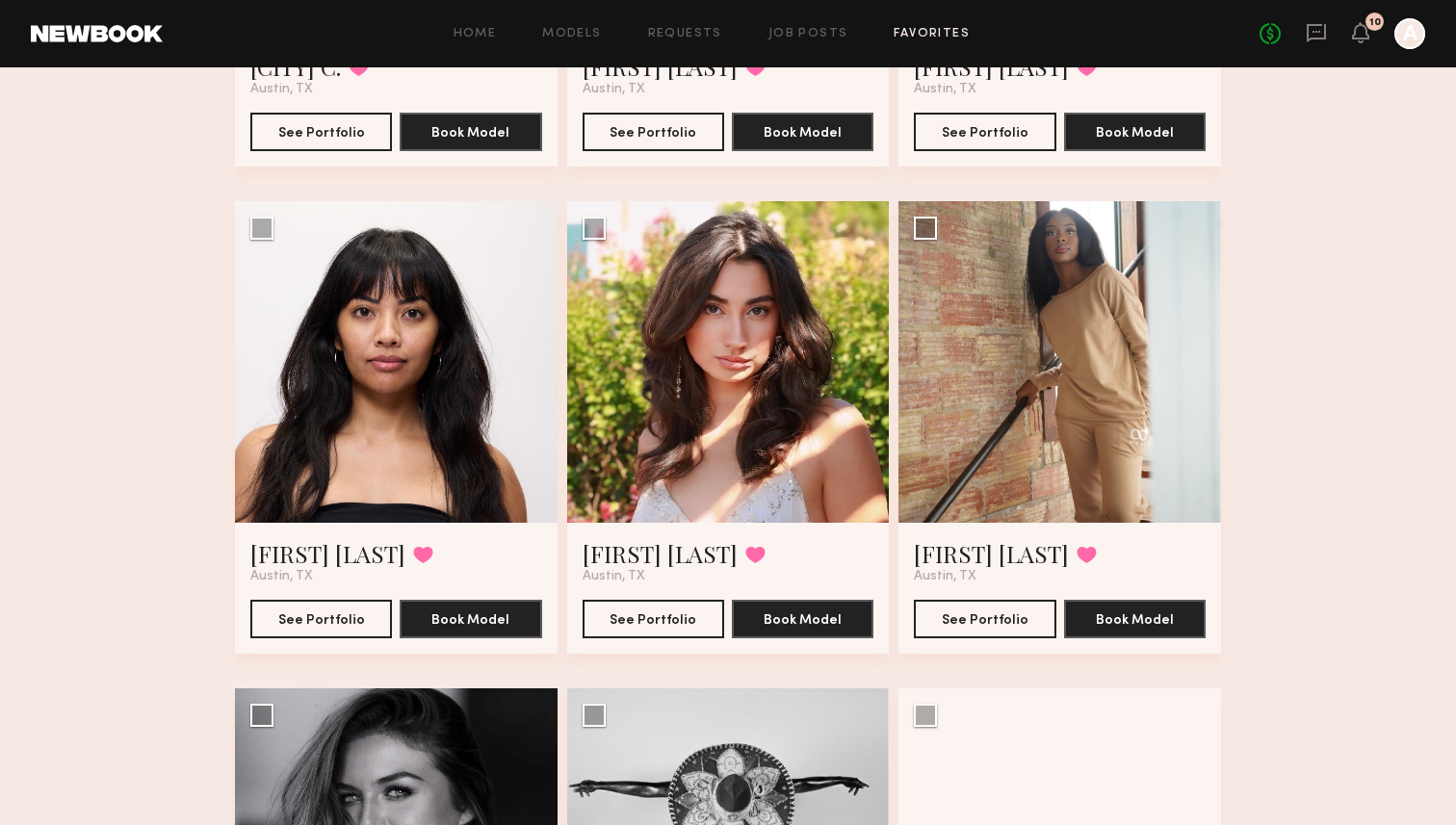 scroll, scrollTop: 589, scrollLeft: 0, axis: vertical 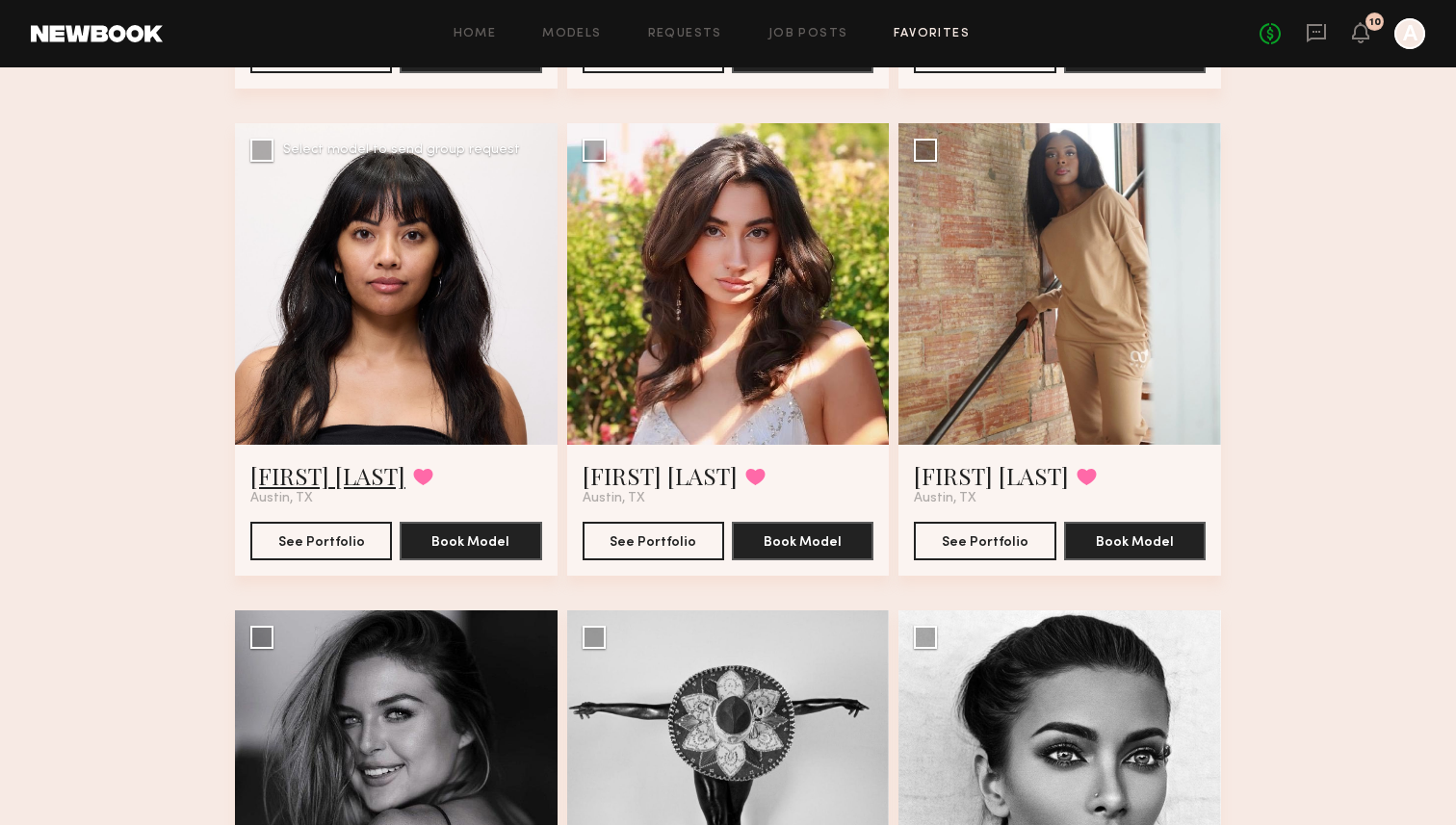 click on "[FIRST] [LAST]" 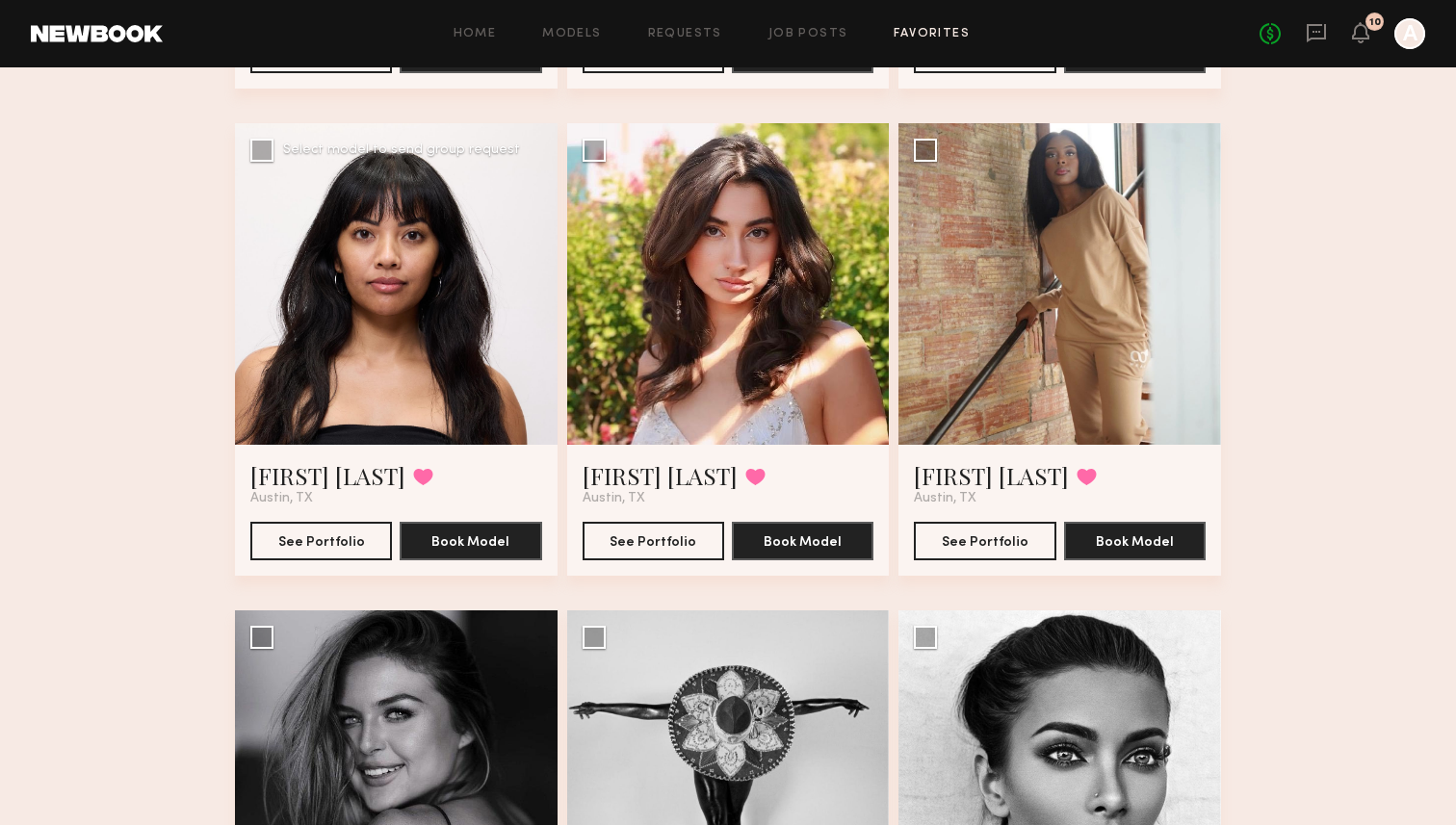 click 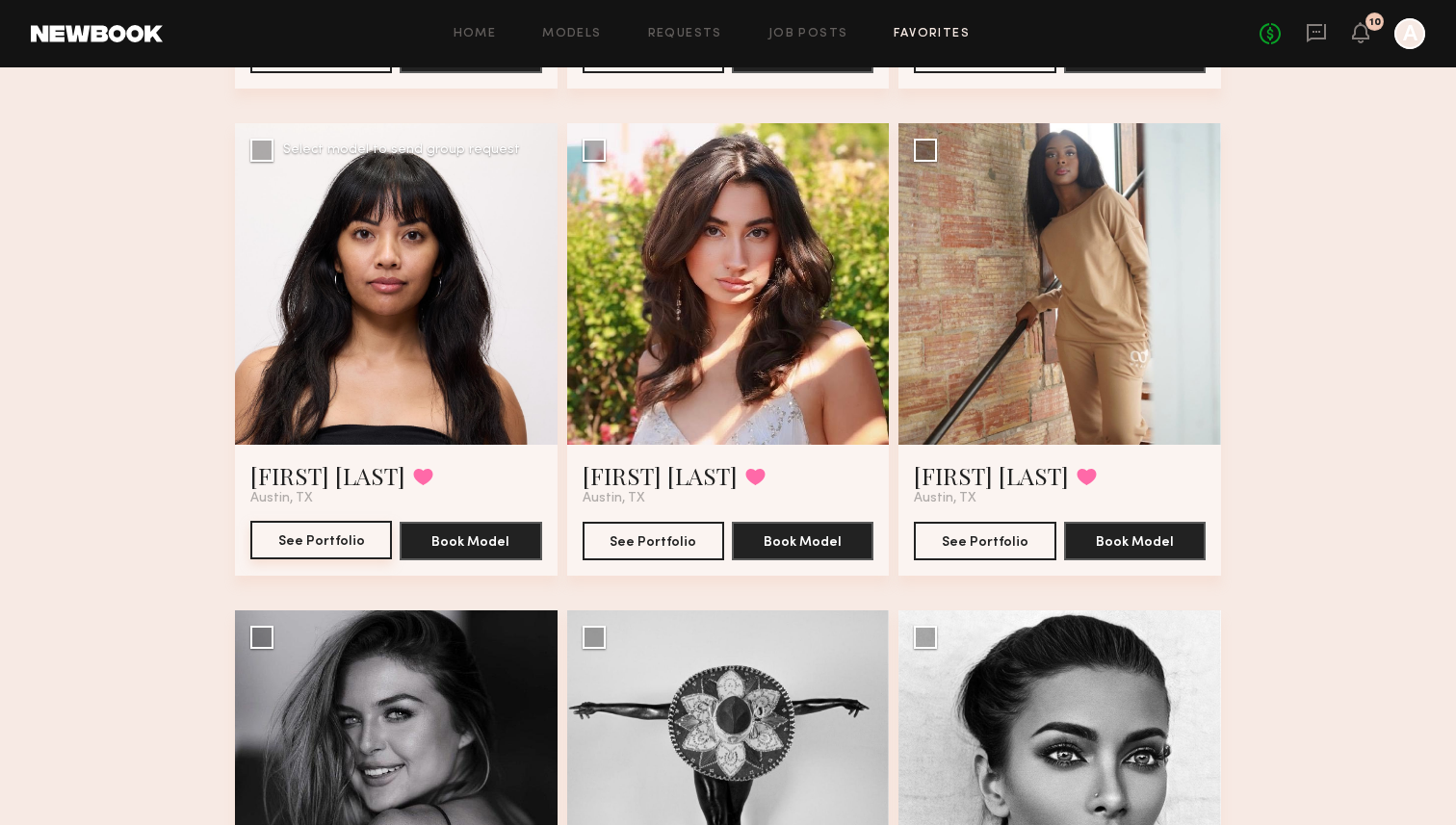 click on "See Portfolio" 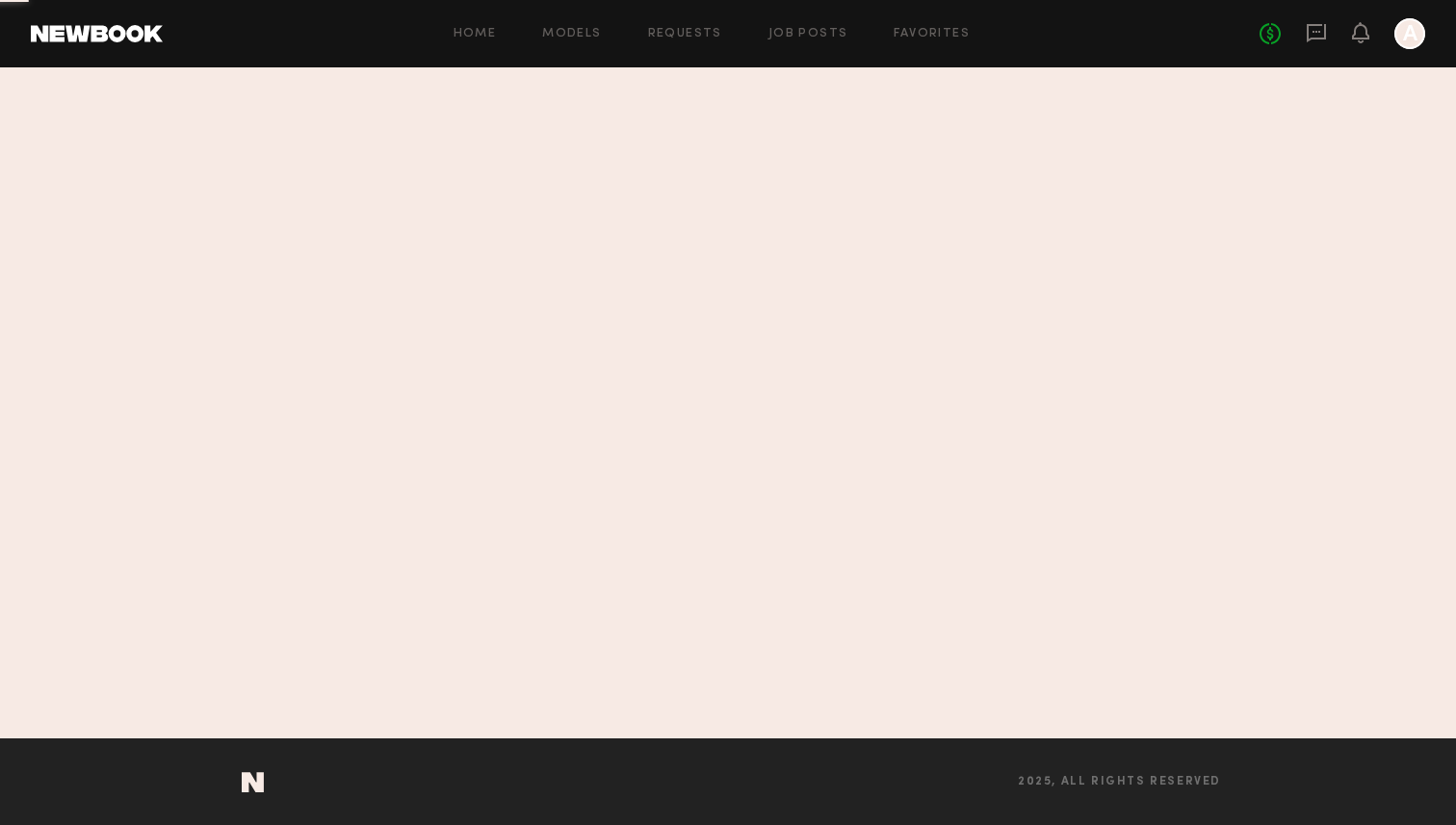 scroll, scrollTop: 0, scrollLeft: 0, axis: both 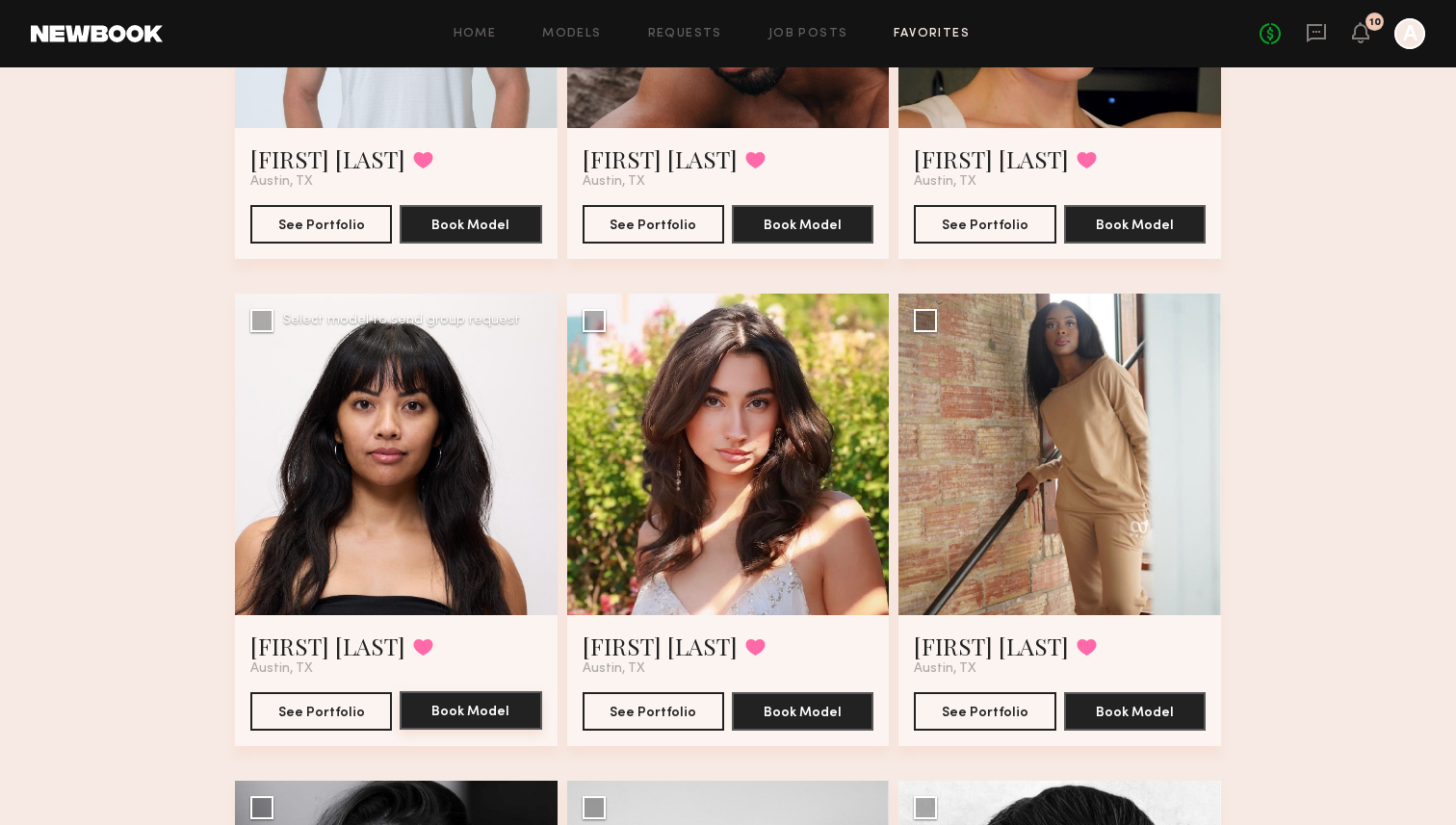 click on "Book Model" 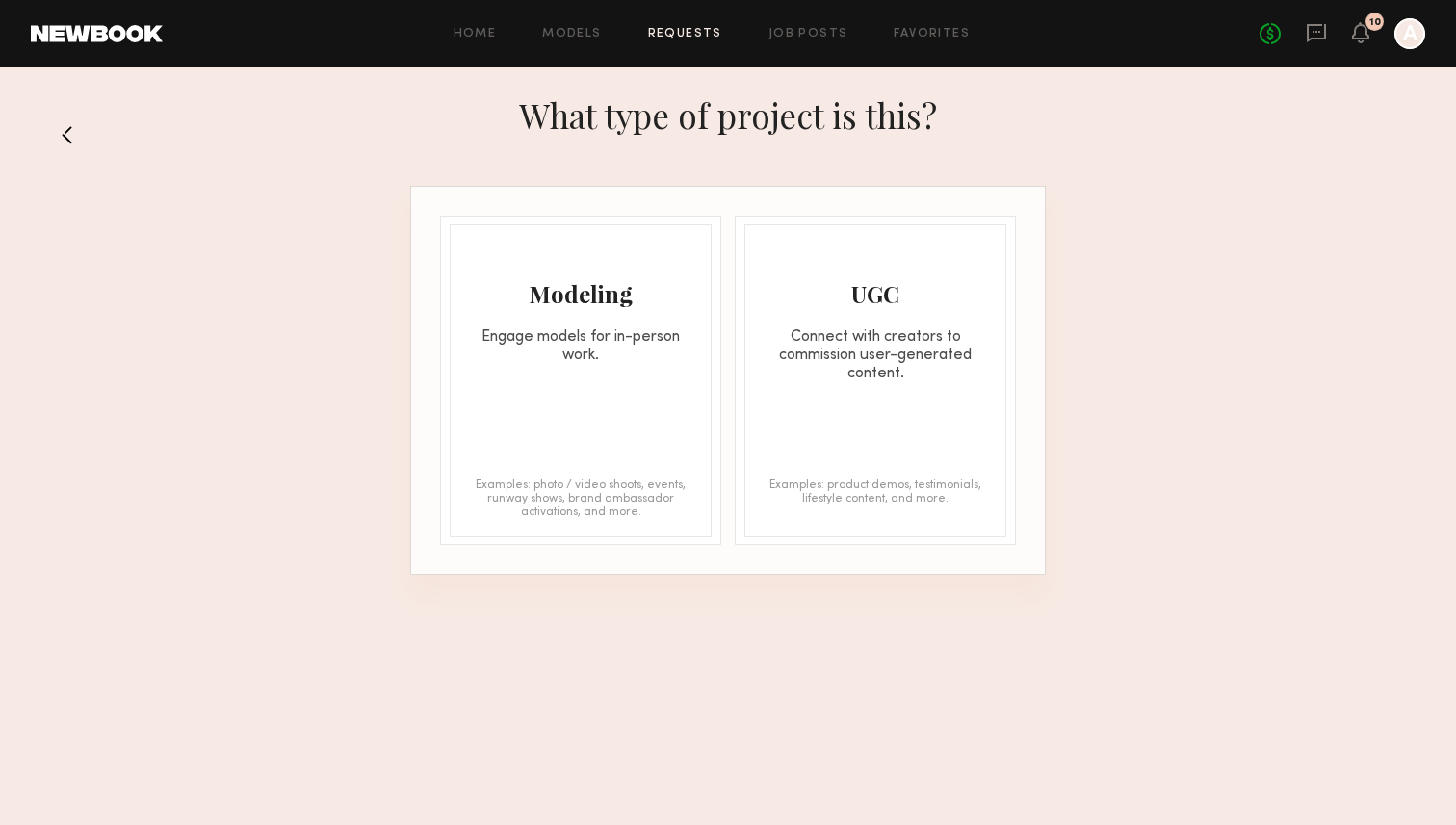 click on "Modeling Engage models for in-person work. Examples: photo / video shoots, events, runway shows, brand ambassador activations, and more." 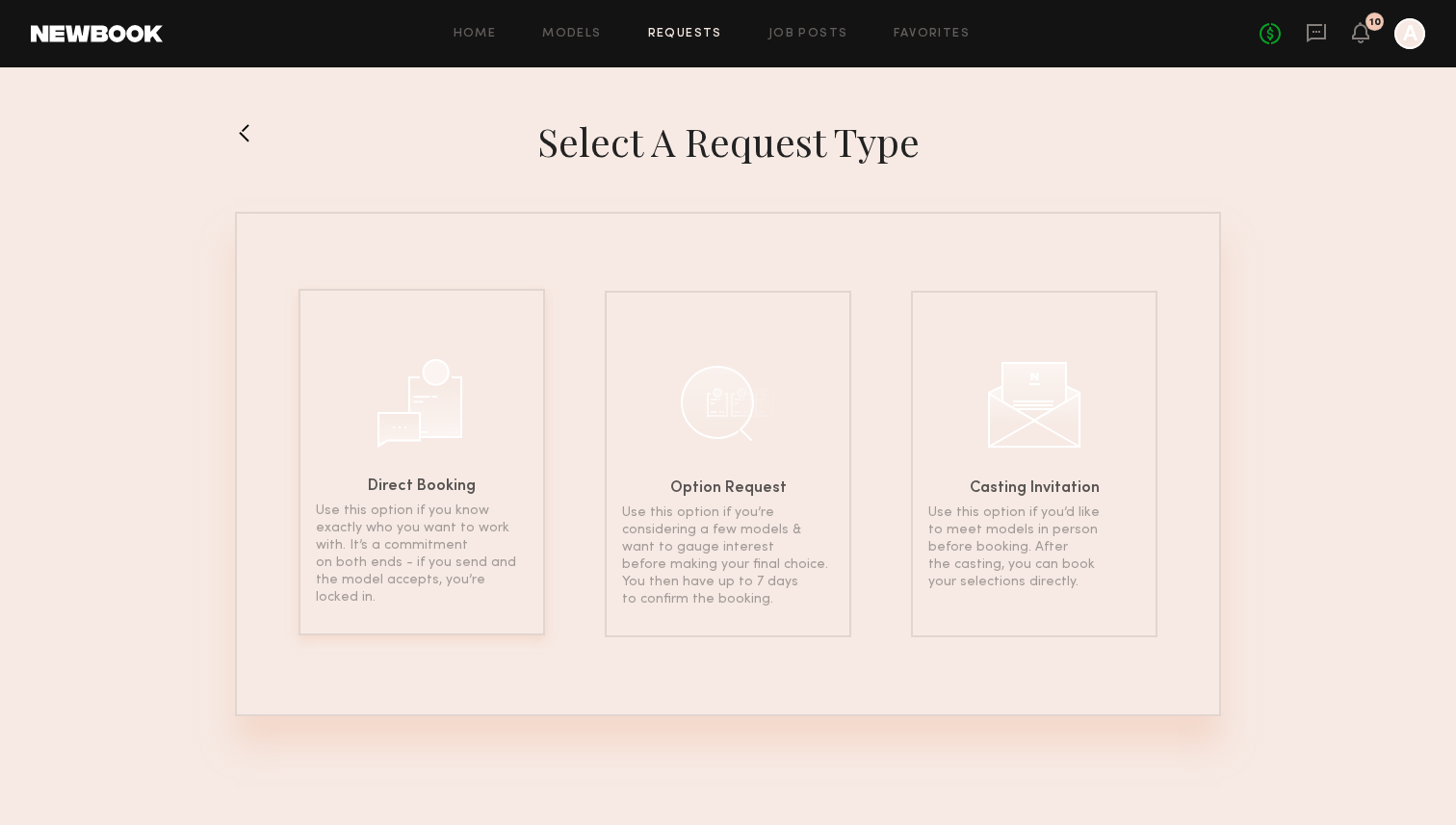 click on "Direct Booking Use this option if you know exactly who you want to work with. It’s a commitment on both ends - if you send and the model accepts, you’re locked in." 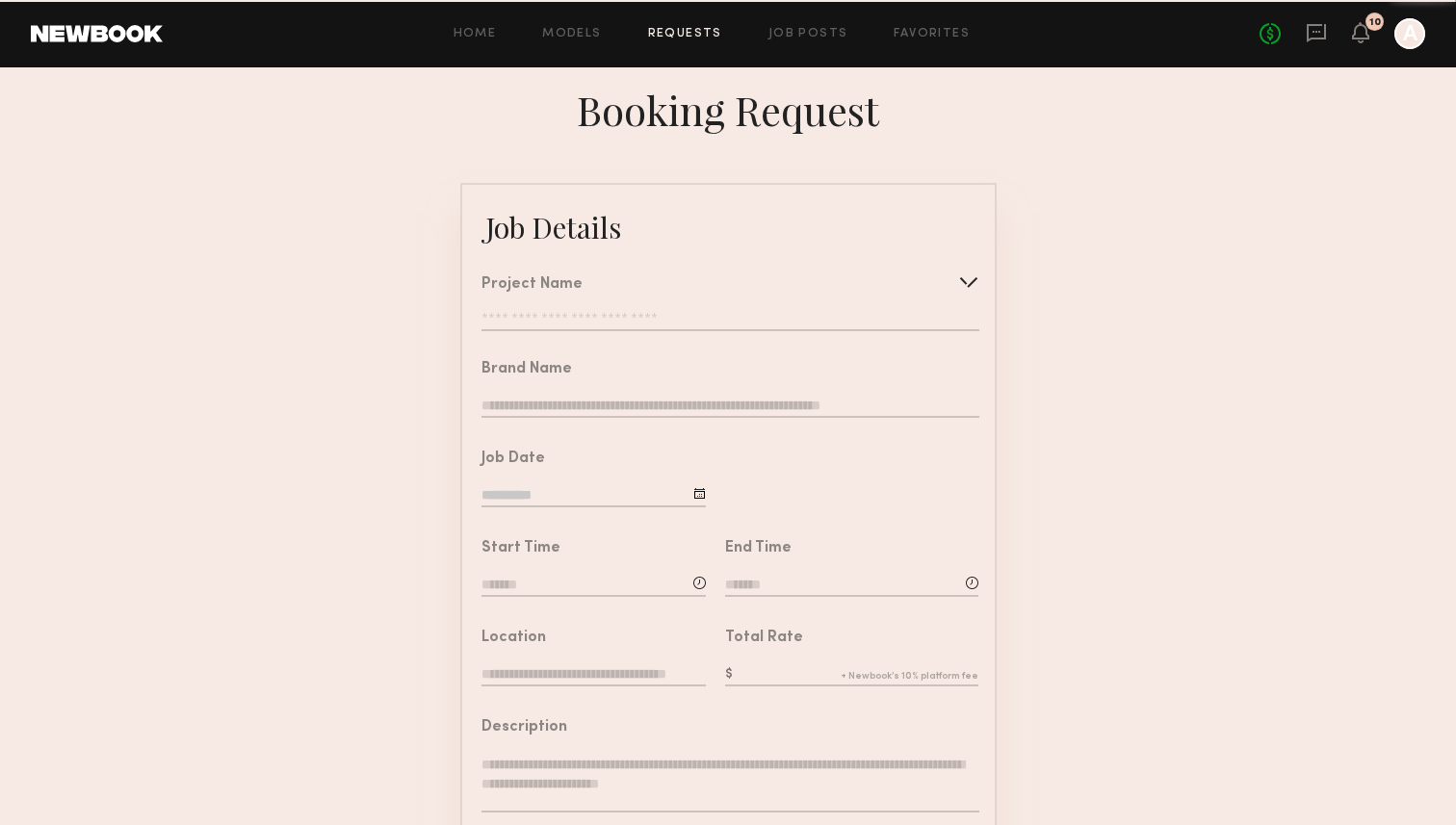 click on "Project Name   Create   Use recent modeling project  Blackberry Violet  Banana Activation" 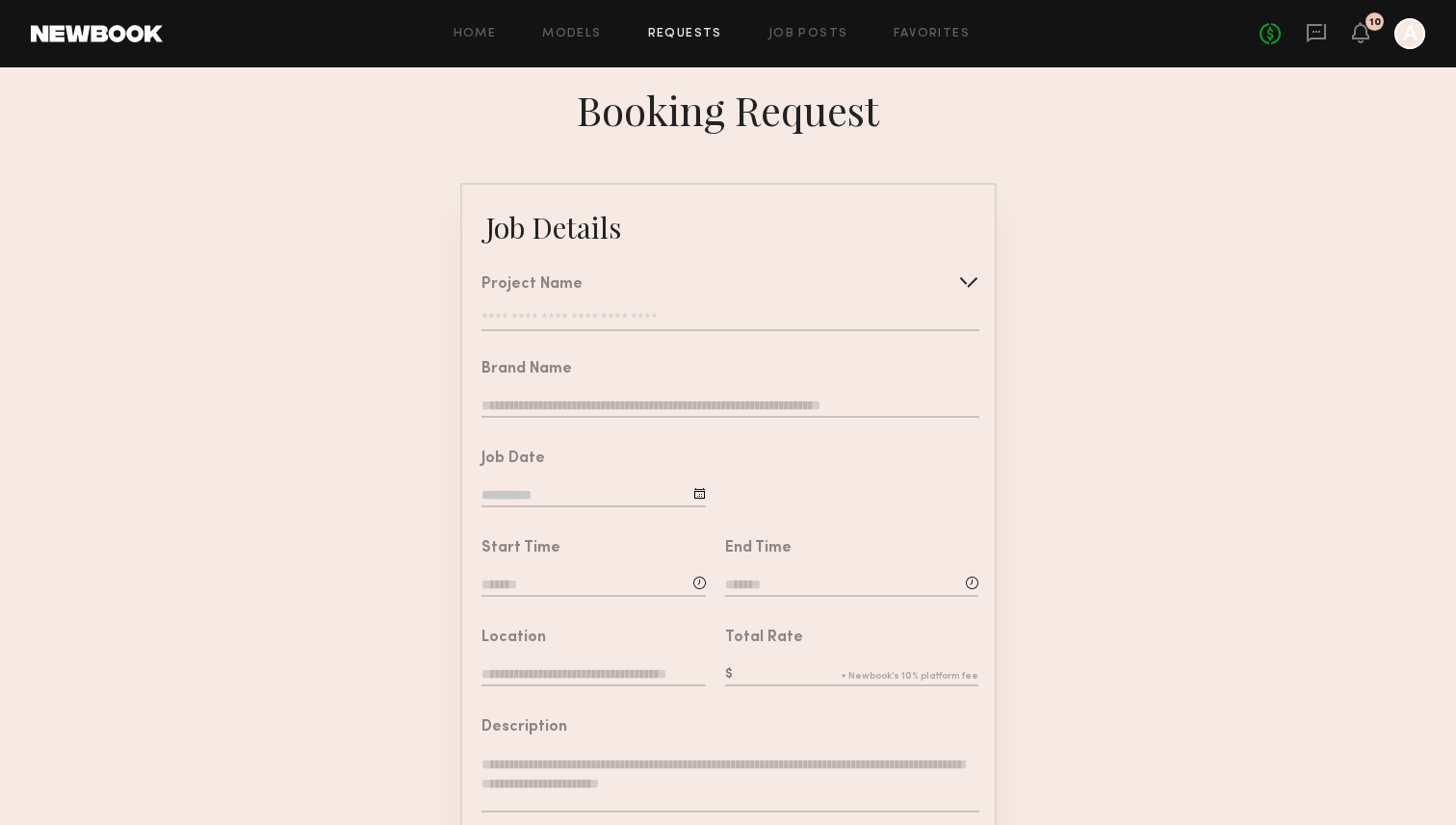 click 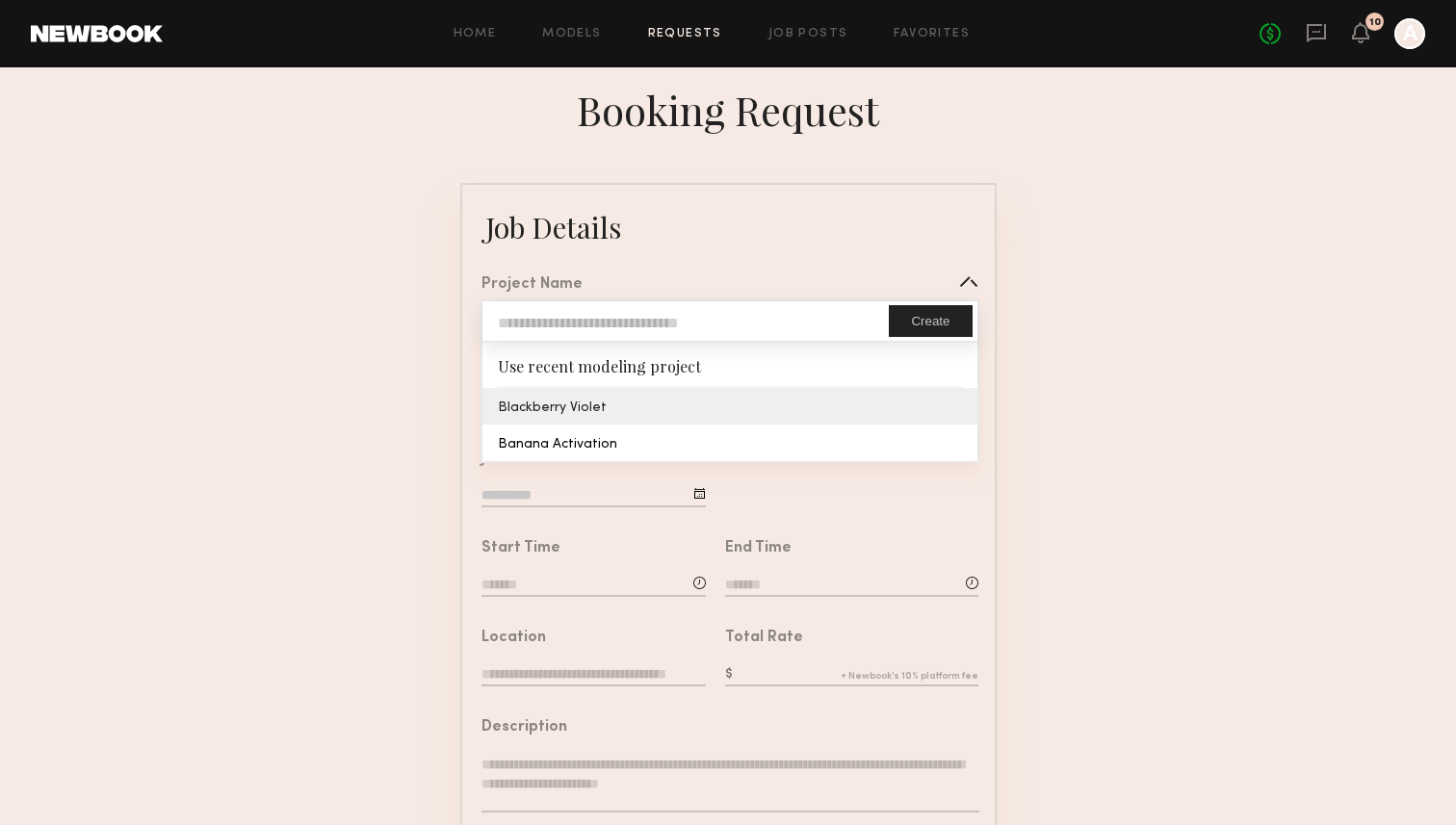 type on "**********" 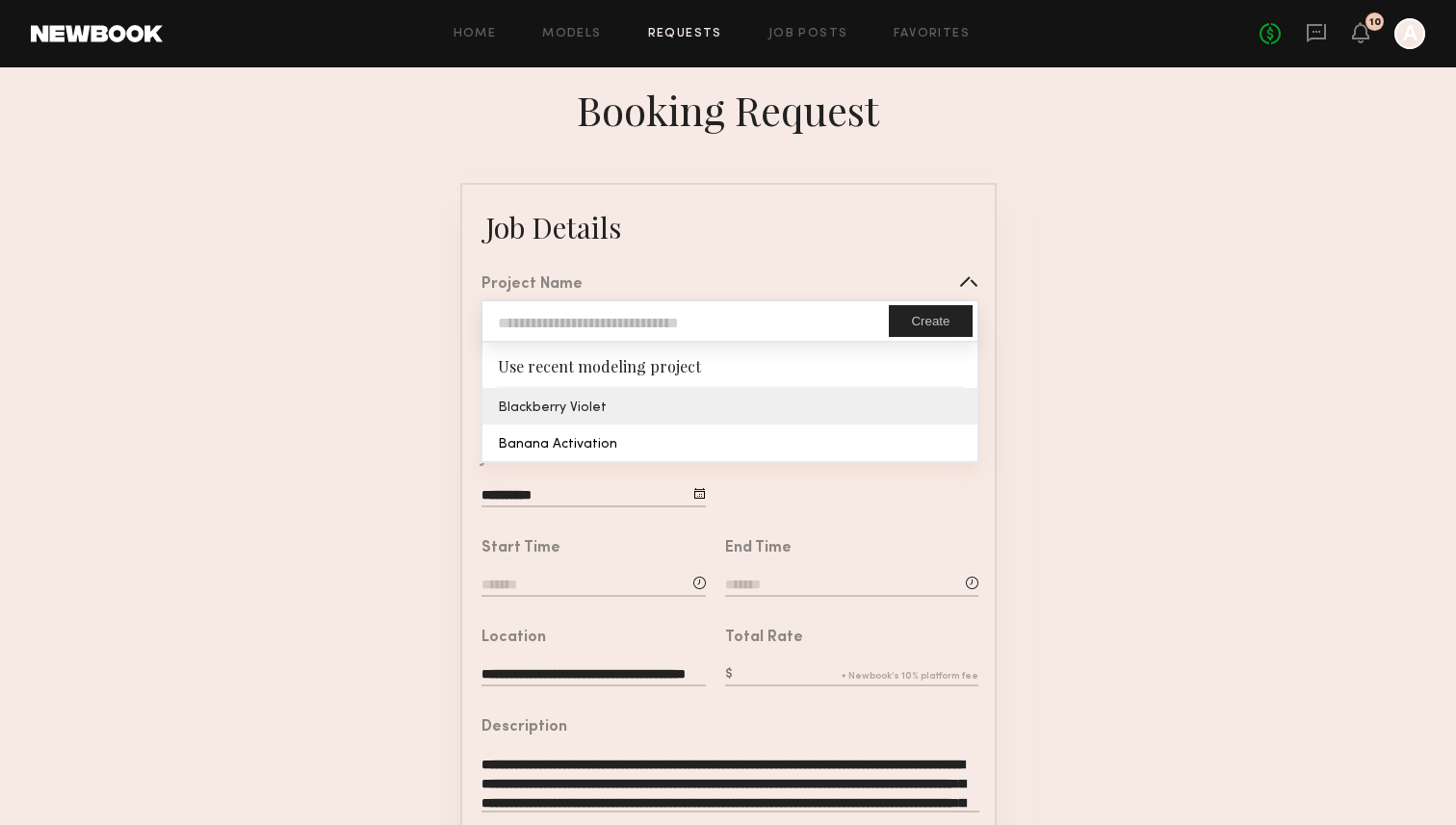 click on "**********" 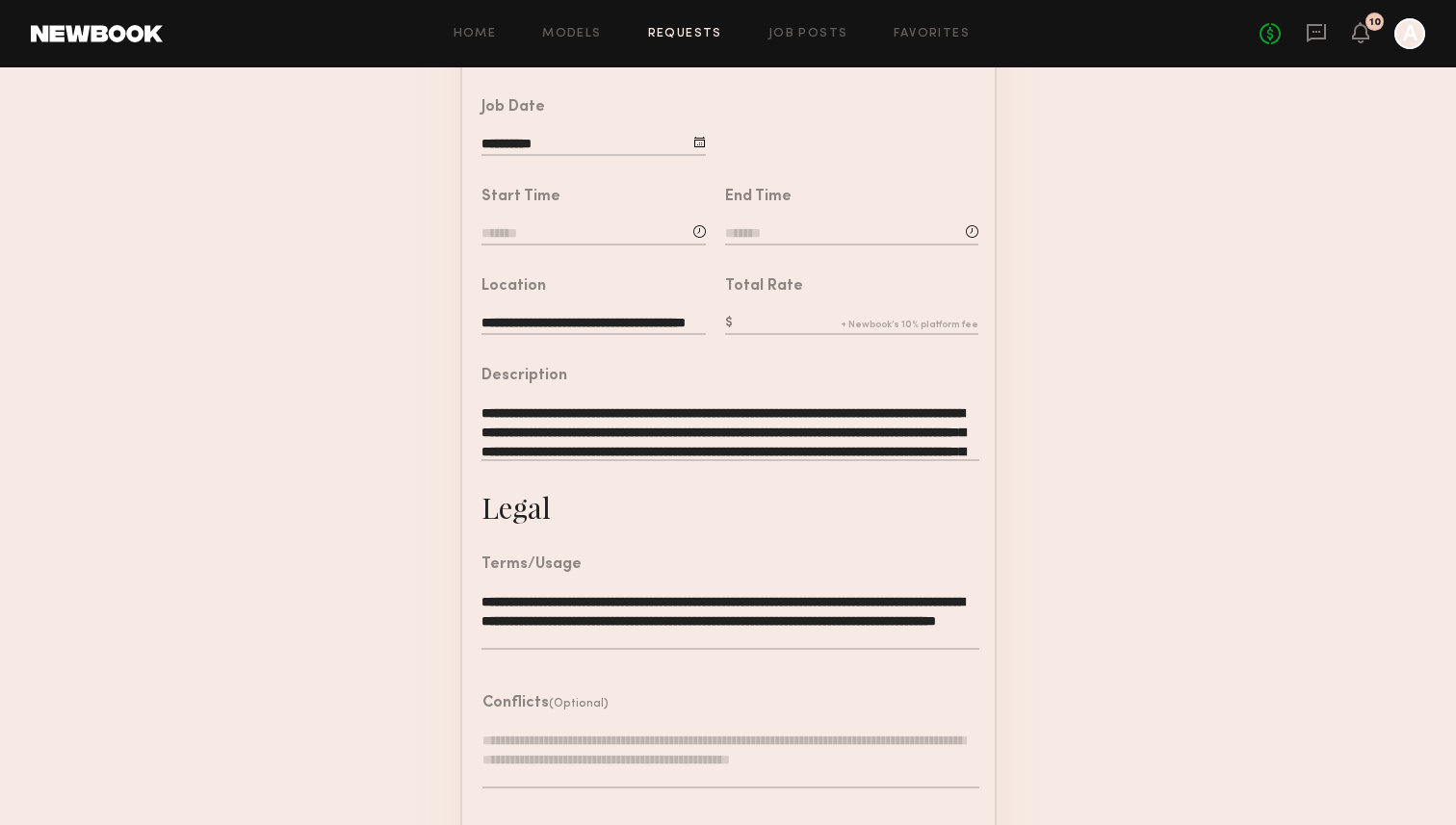 scroll, scrollTop: 353, scrollLeft: 0, axis: vertical 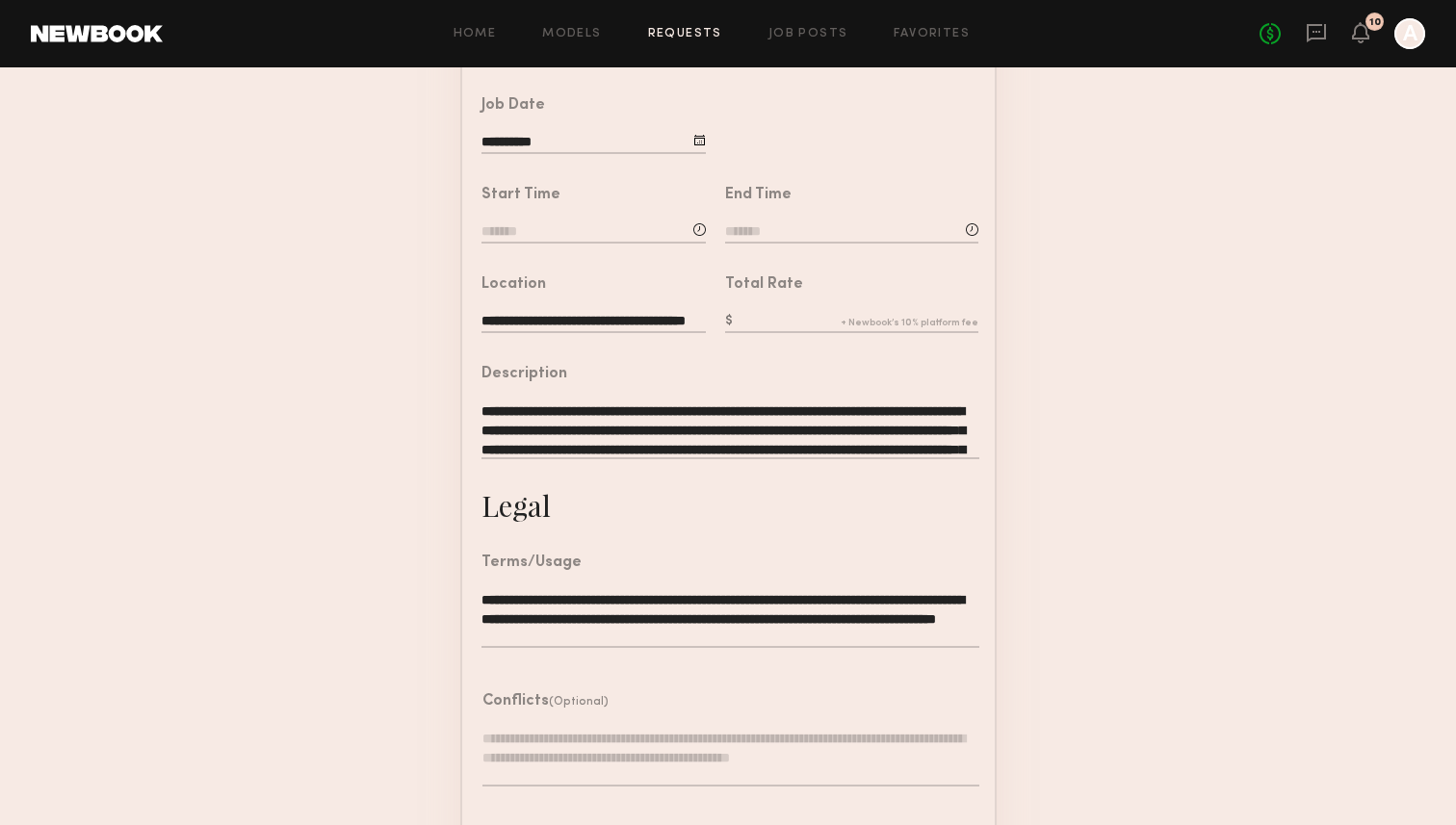 click 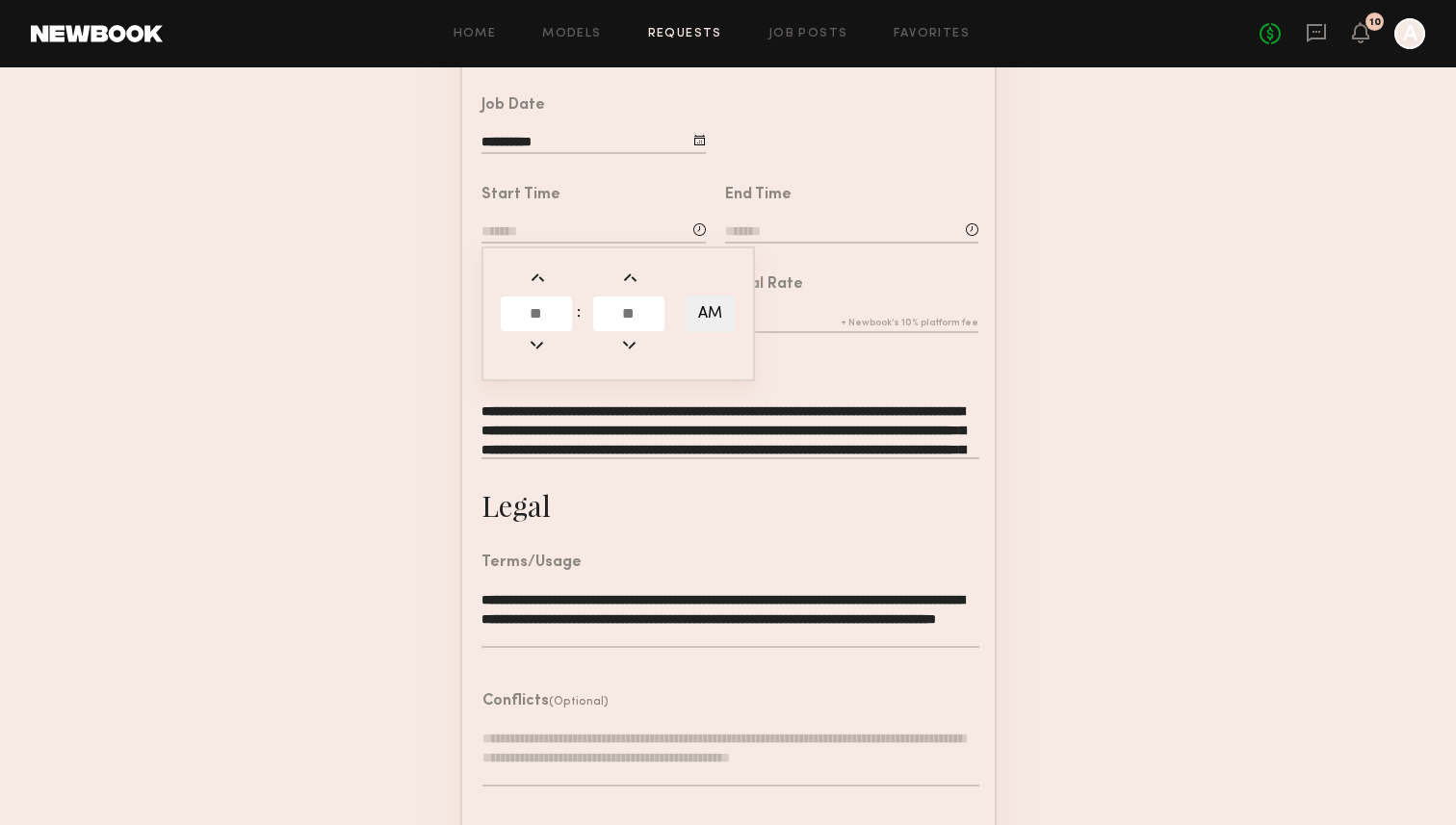 click 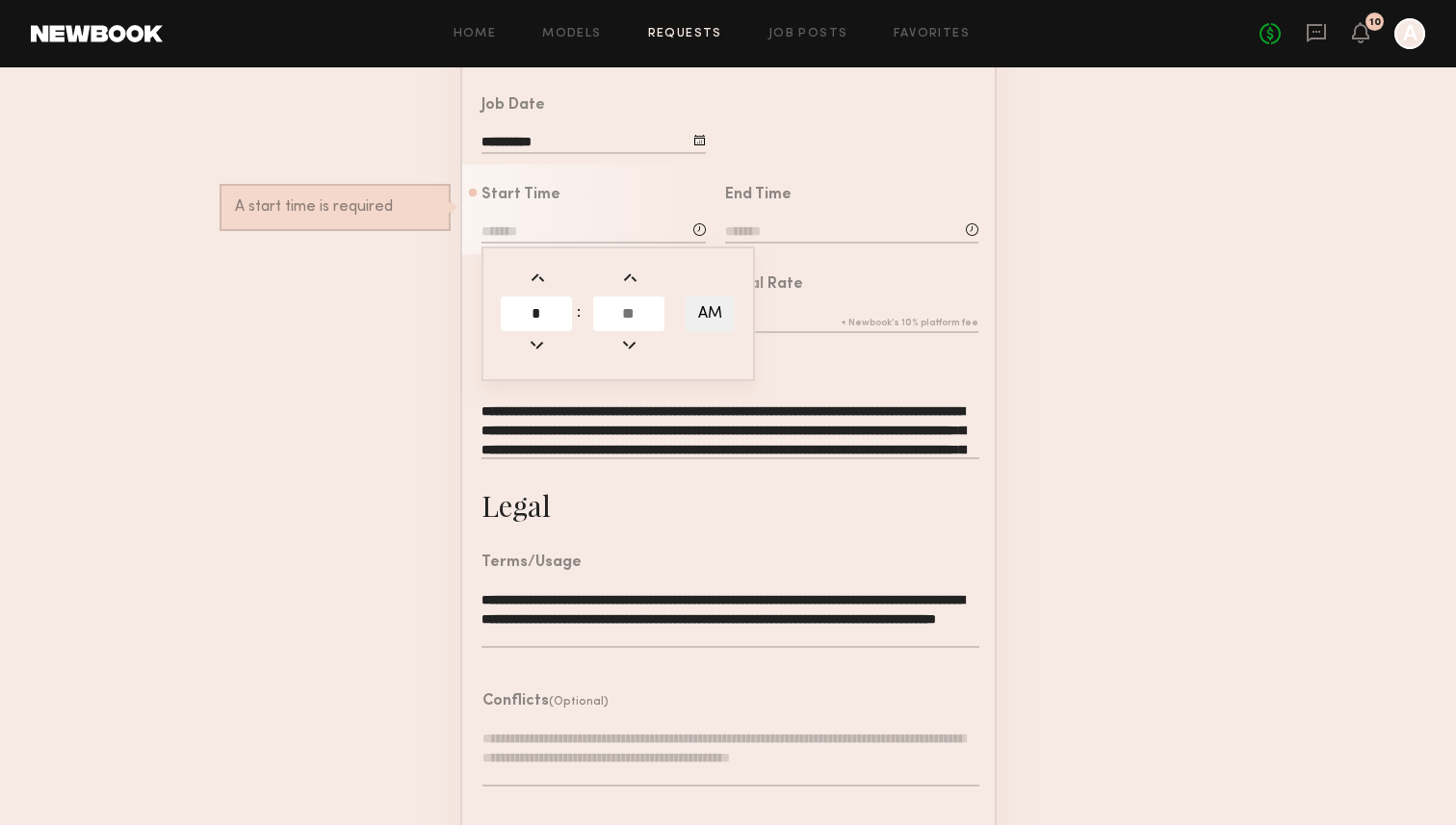 type on "*" 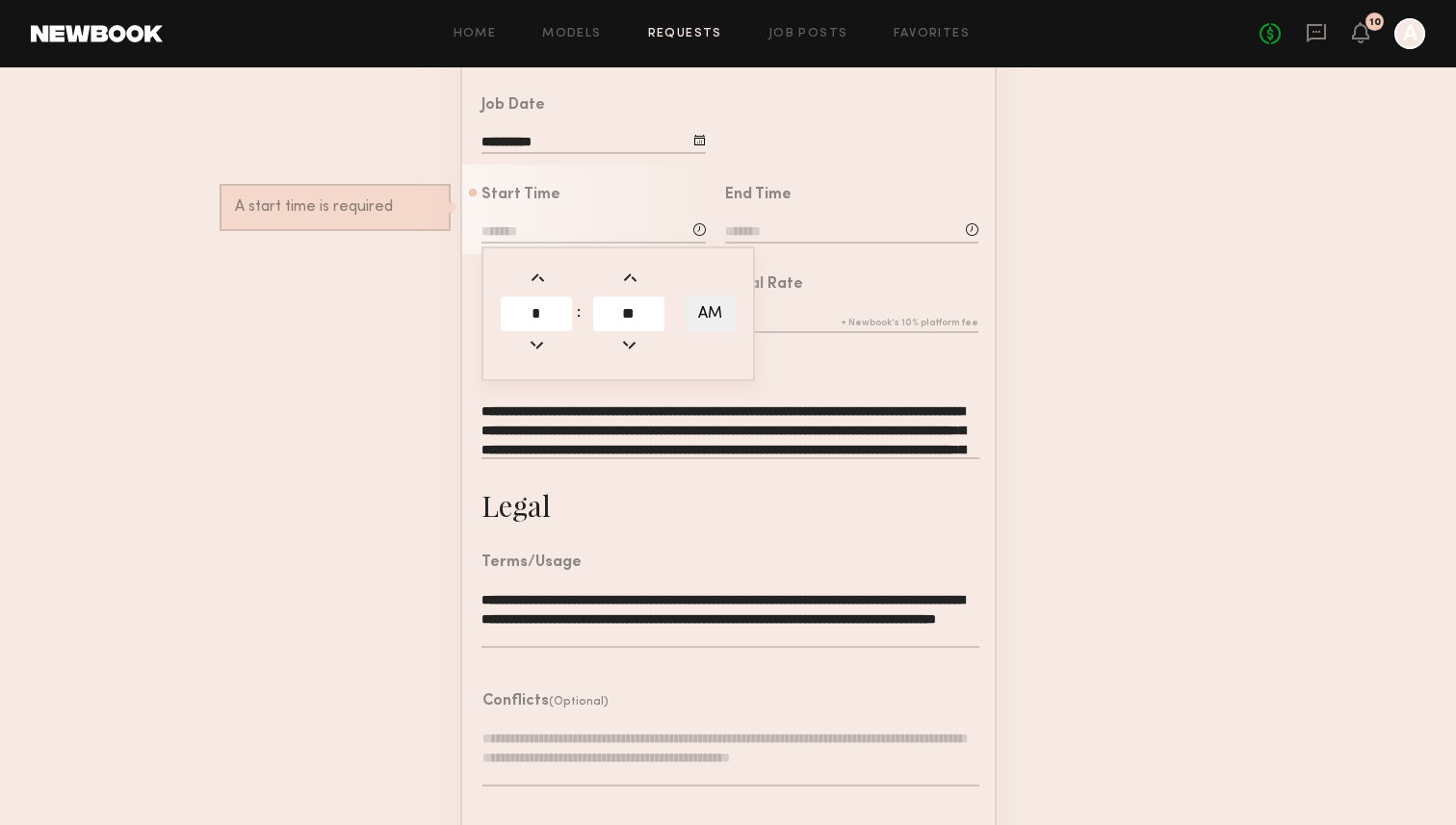 type on "**" 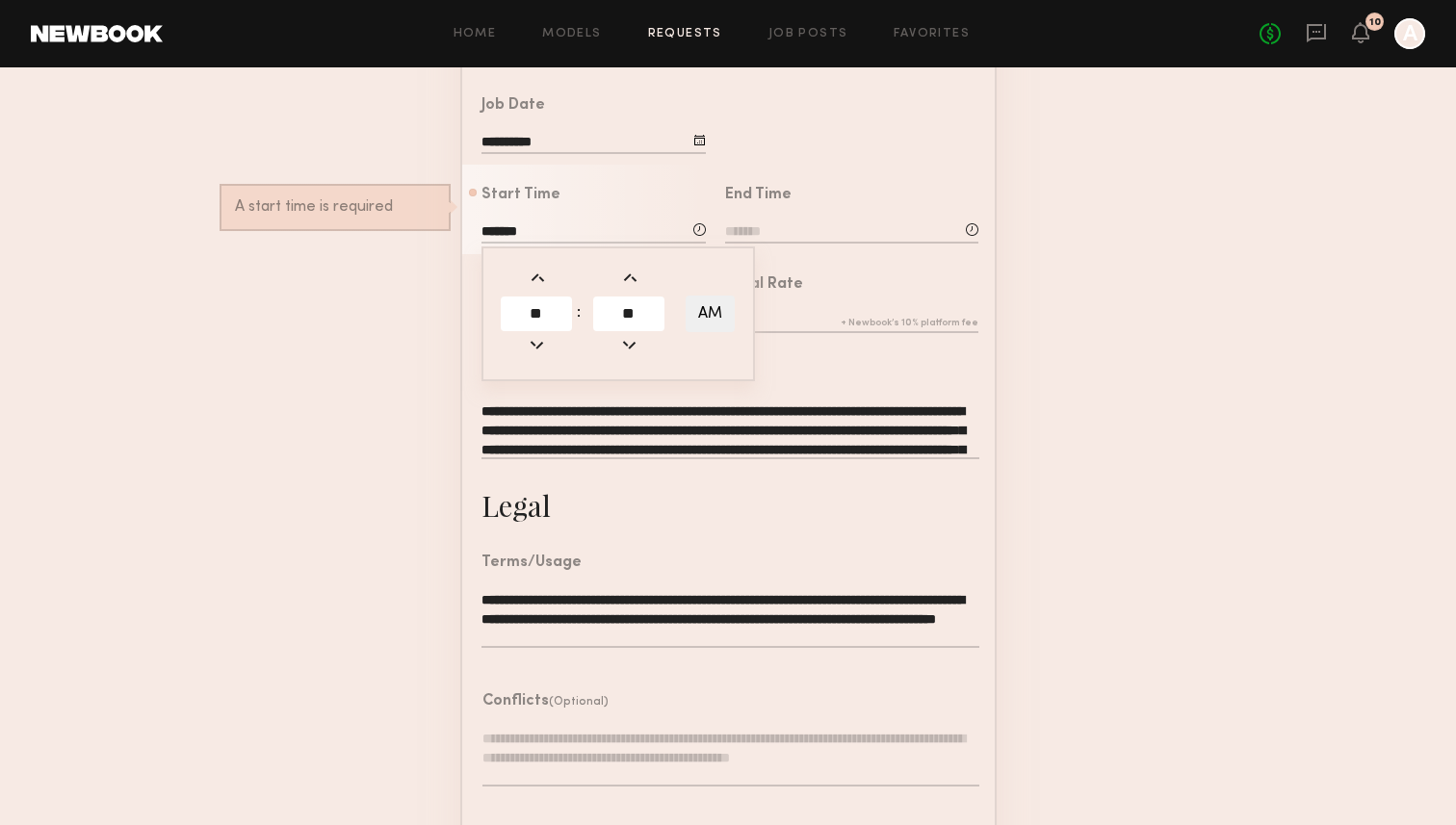 click on "AM" 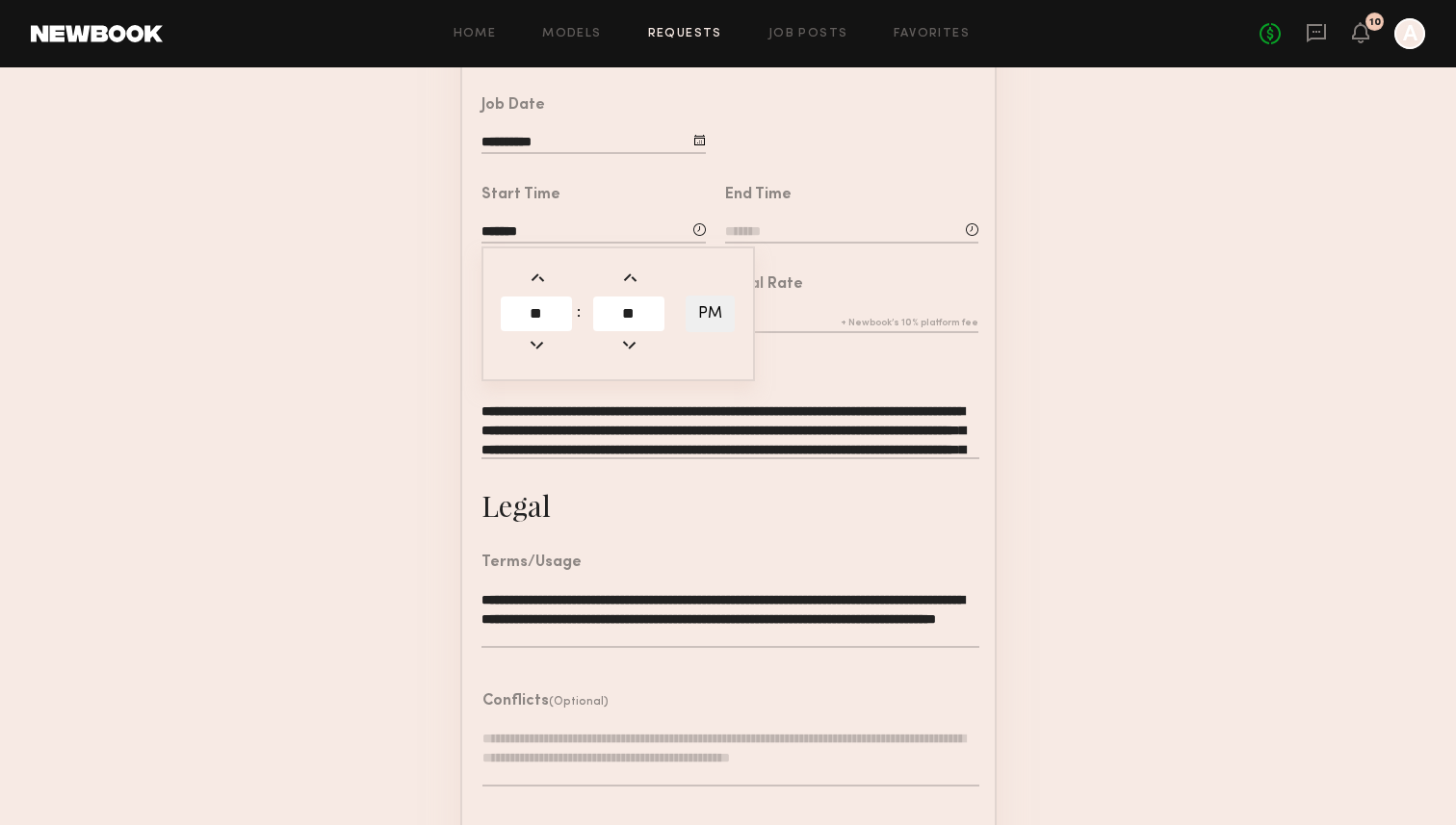 click on "End Time" 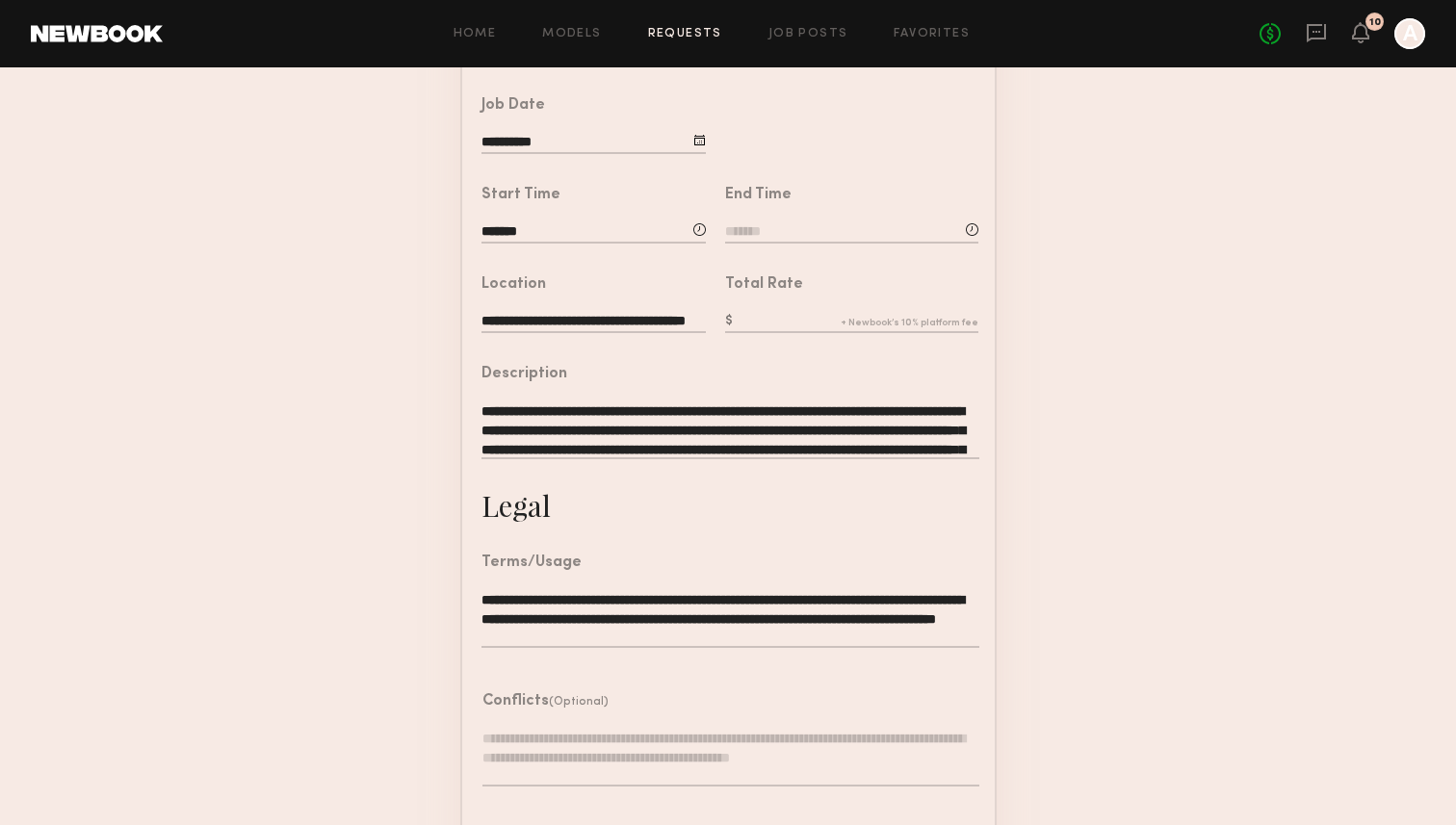 click 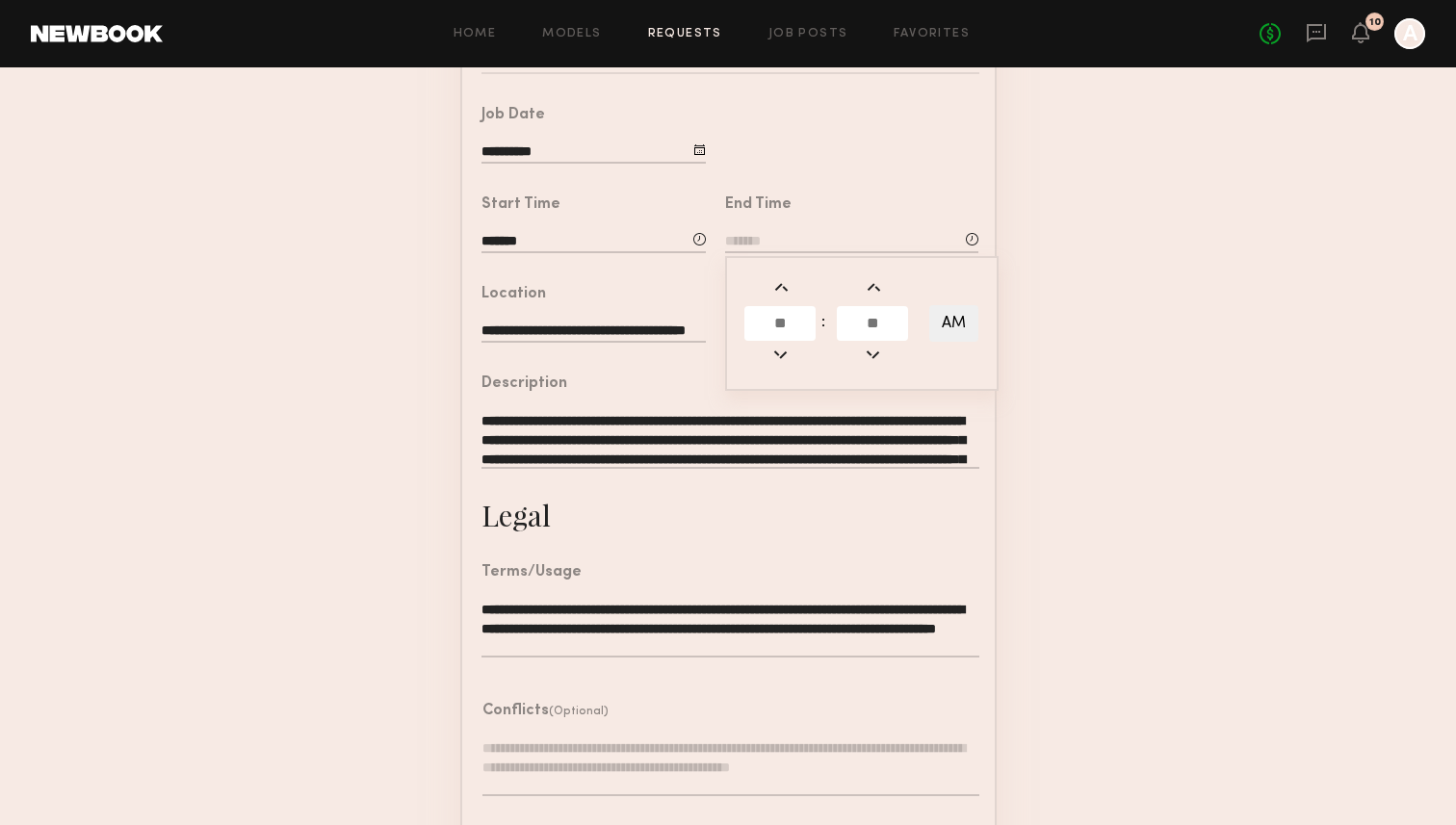 scroll, scrollTop: 0, scrollLeft: 0, axis: both 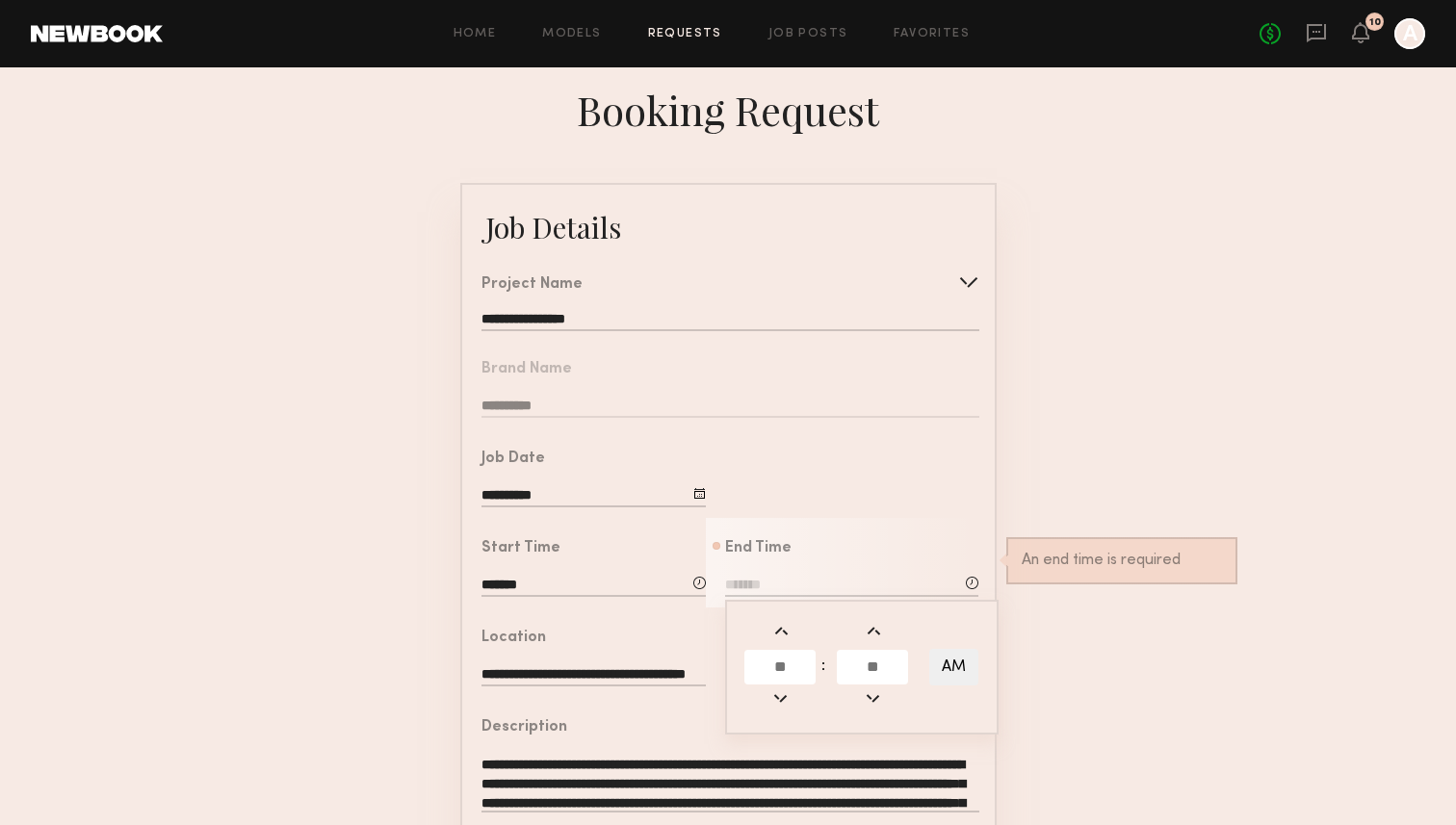 click 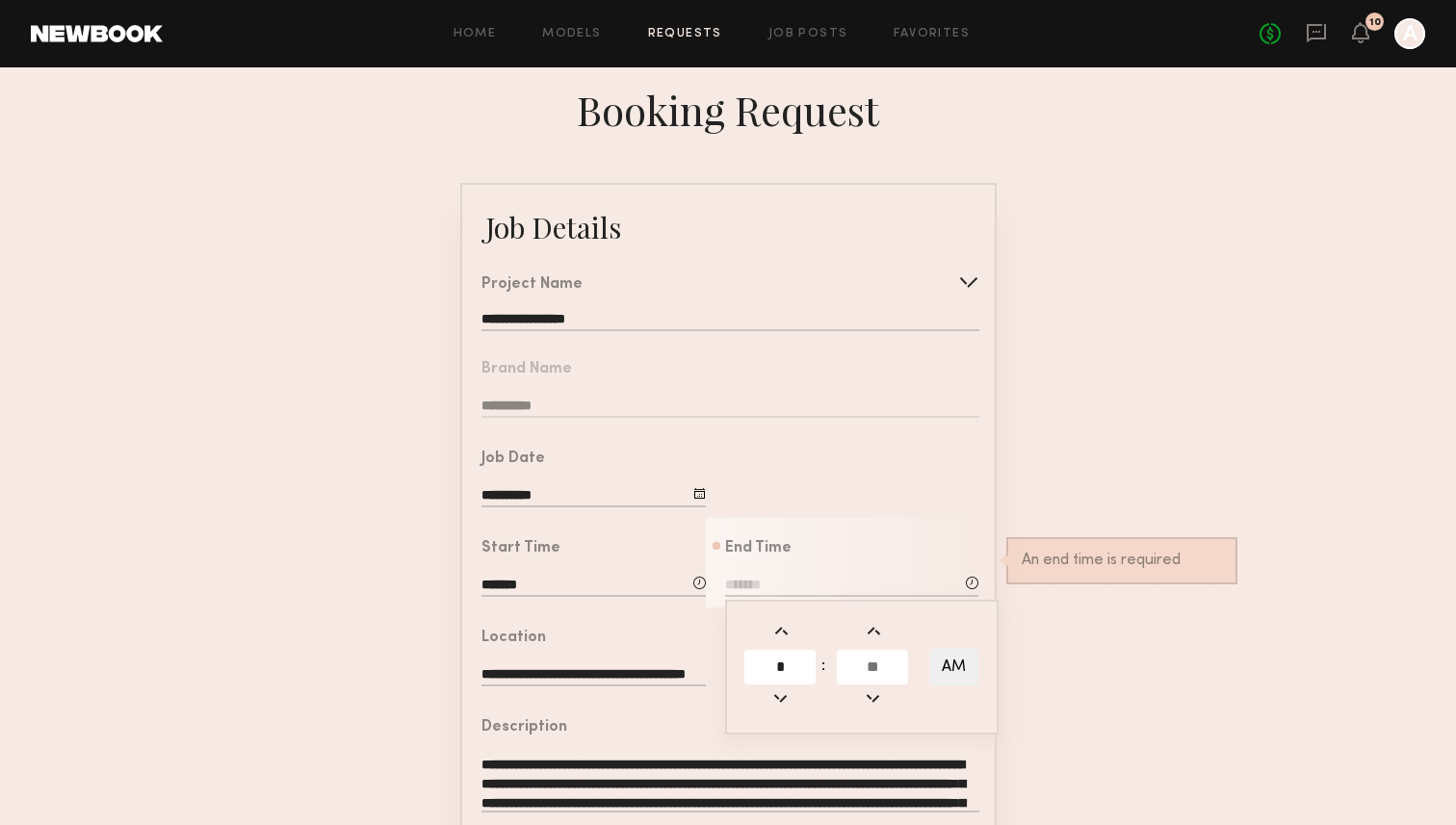 click on "*" 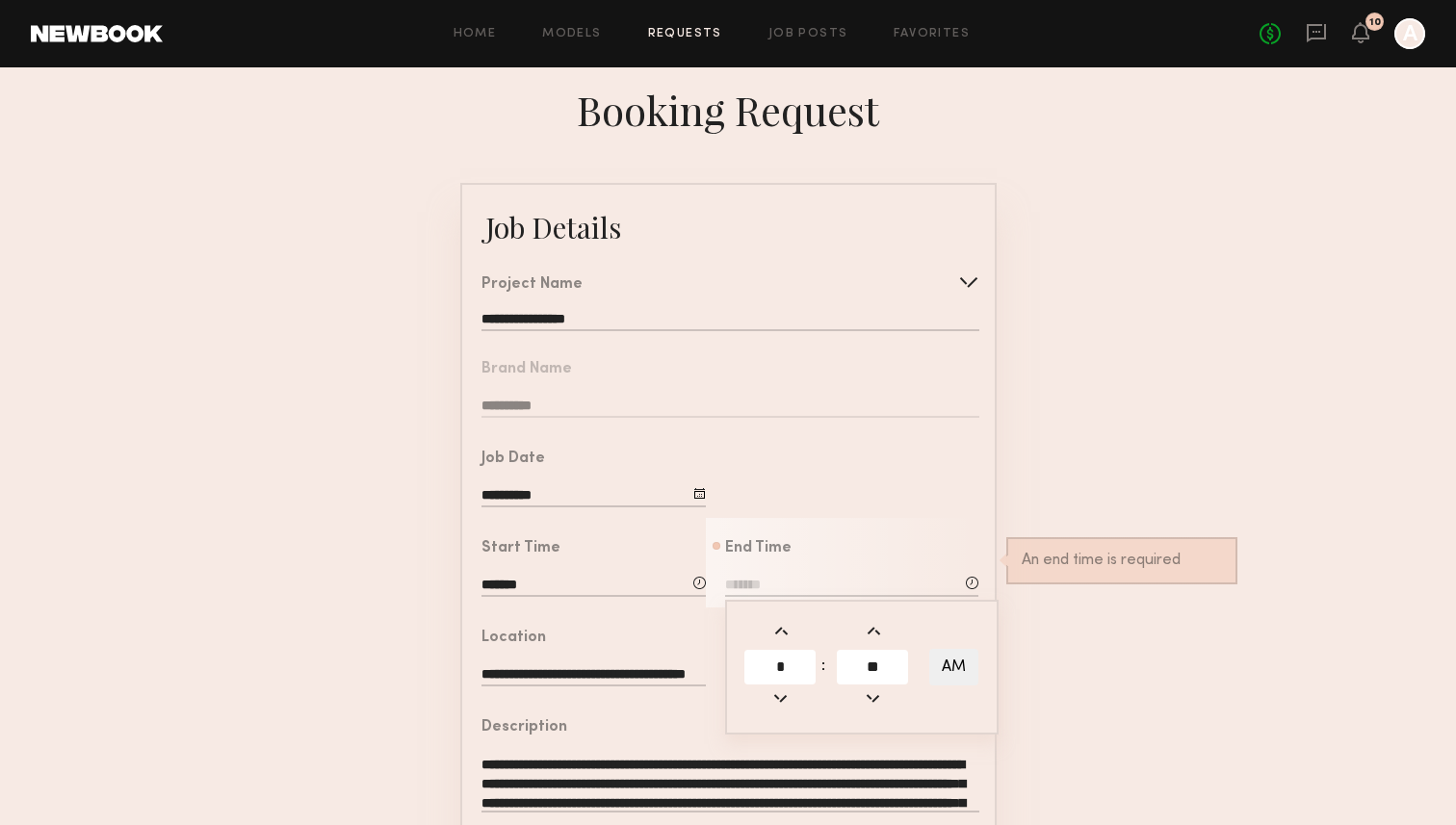 type on "**" 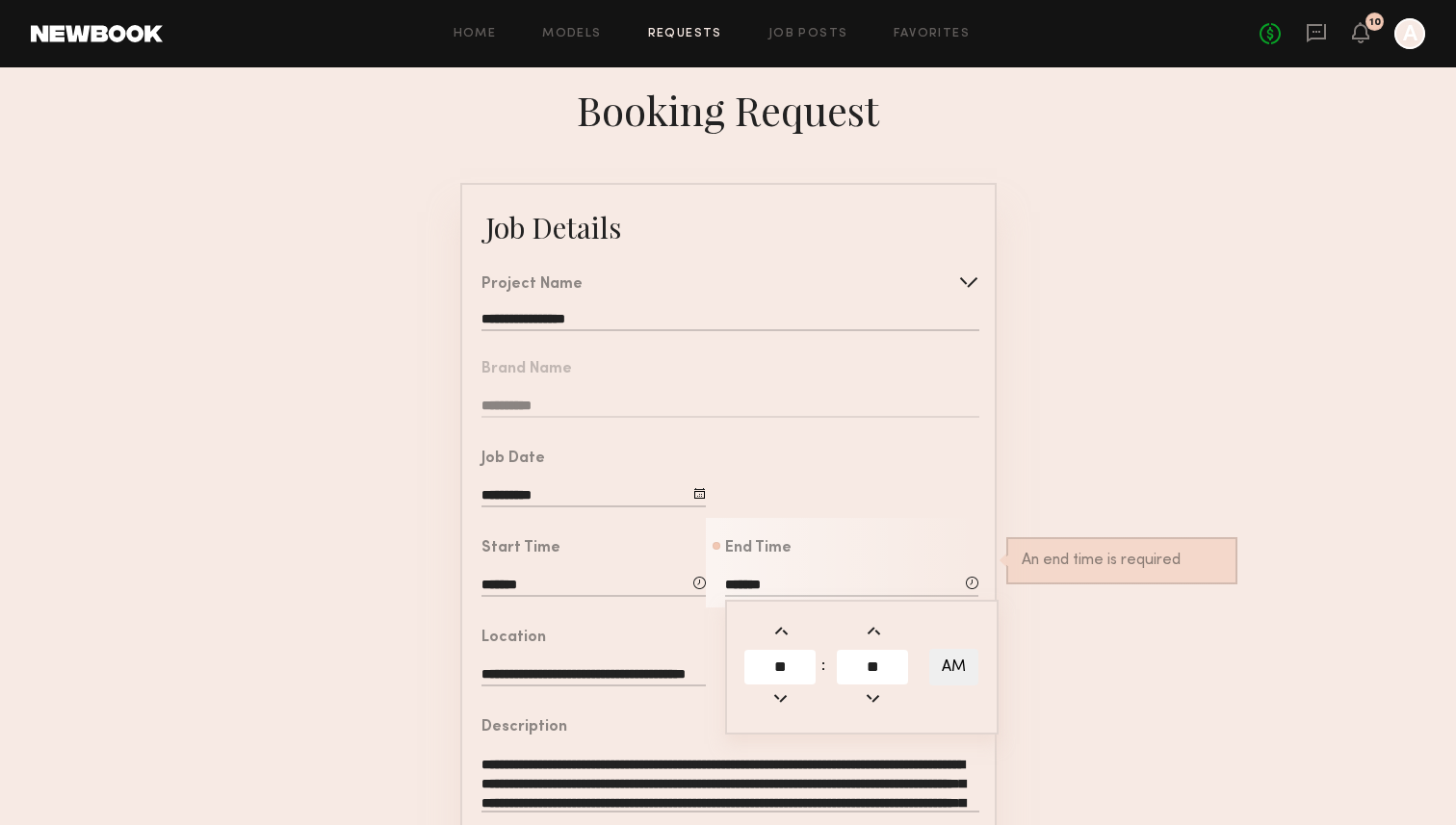 click on "AM" 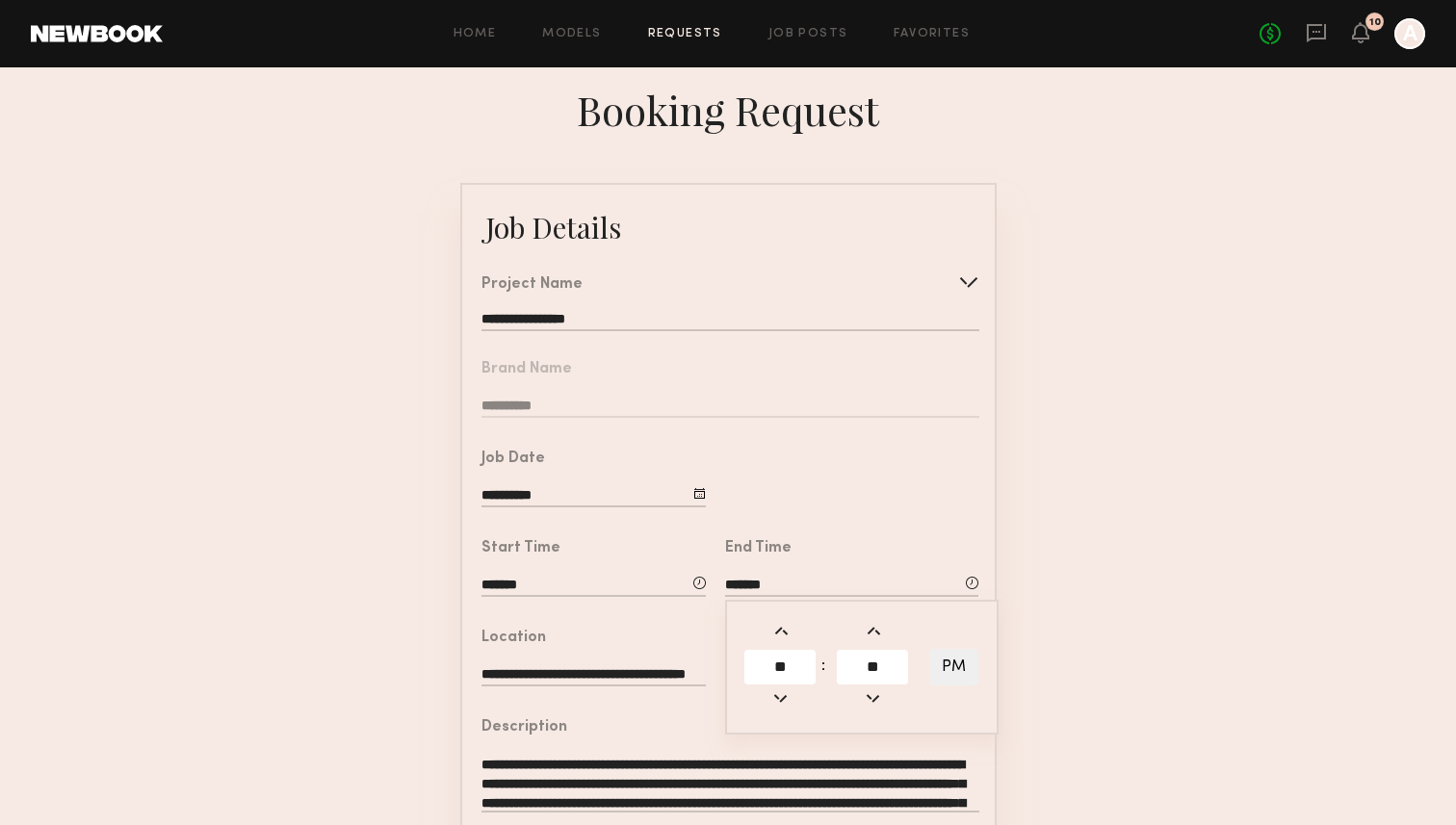 click on "**********" 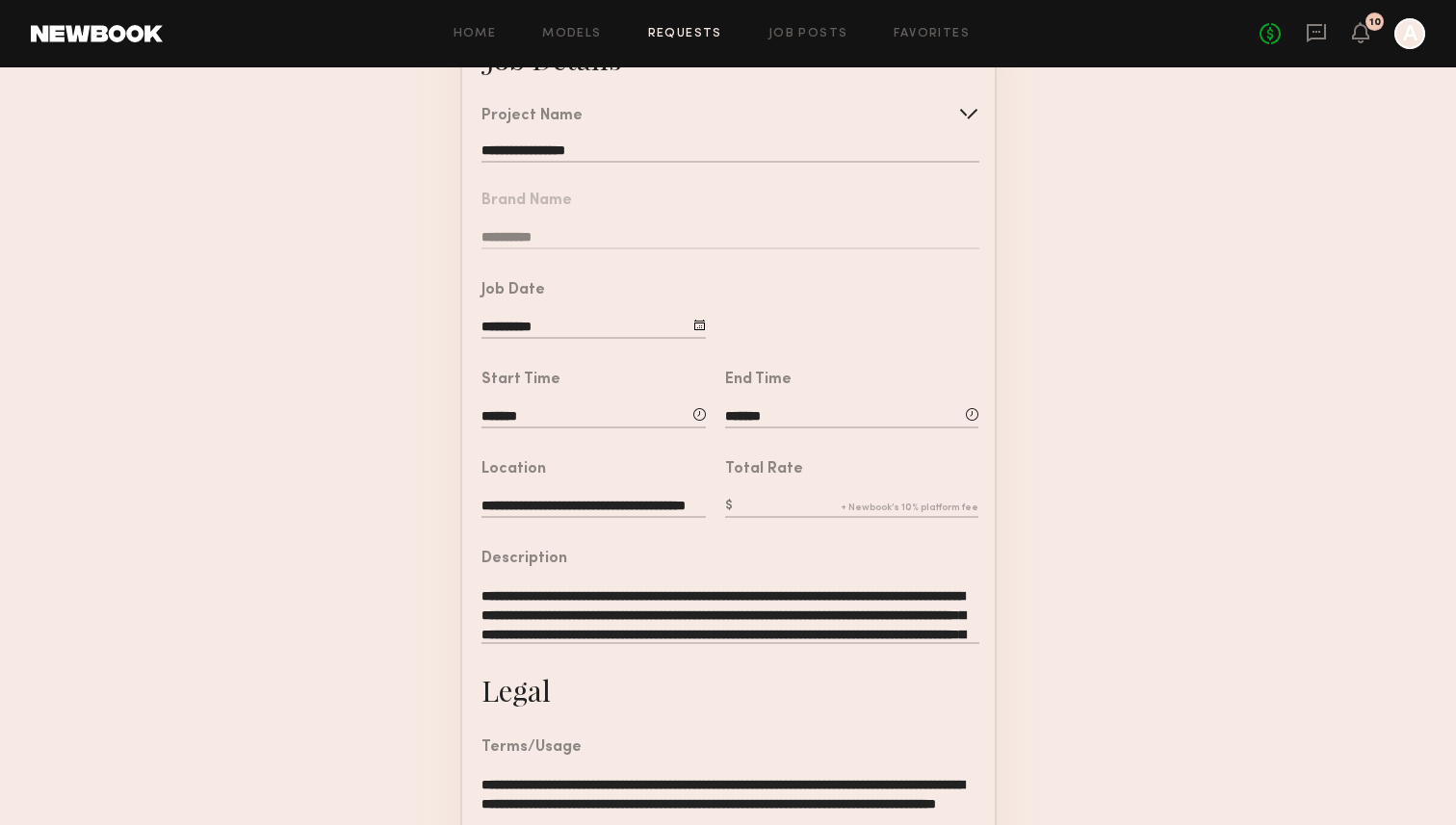 scroll, scrollTop: 442, scrollLeft: 0, axis: vertical 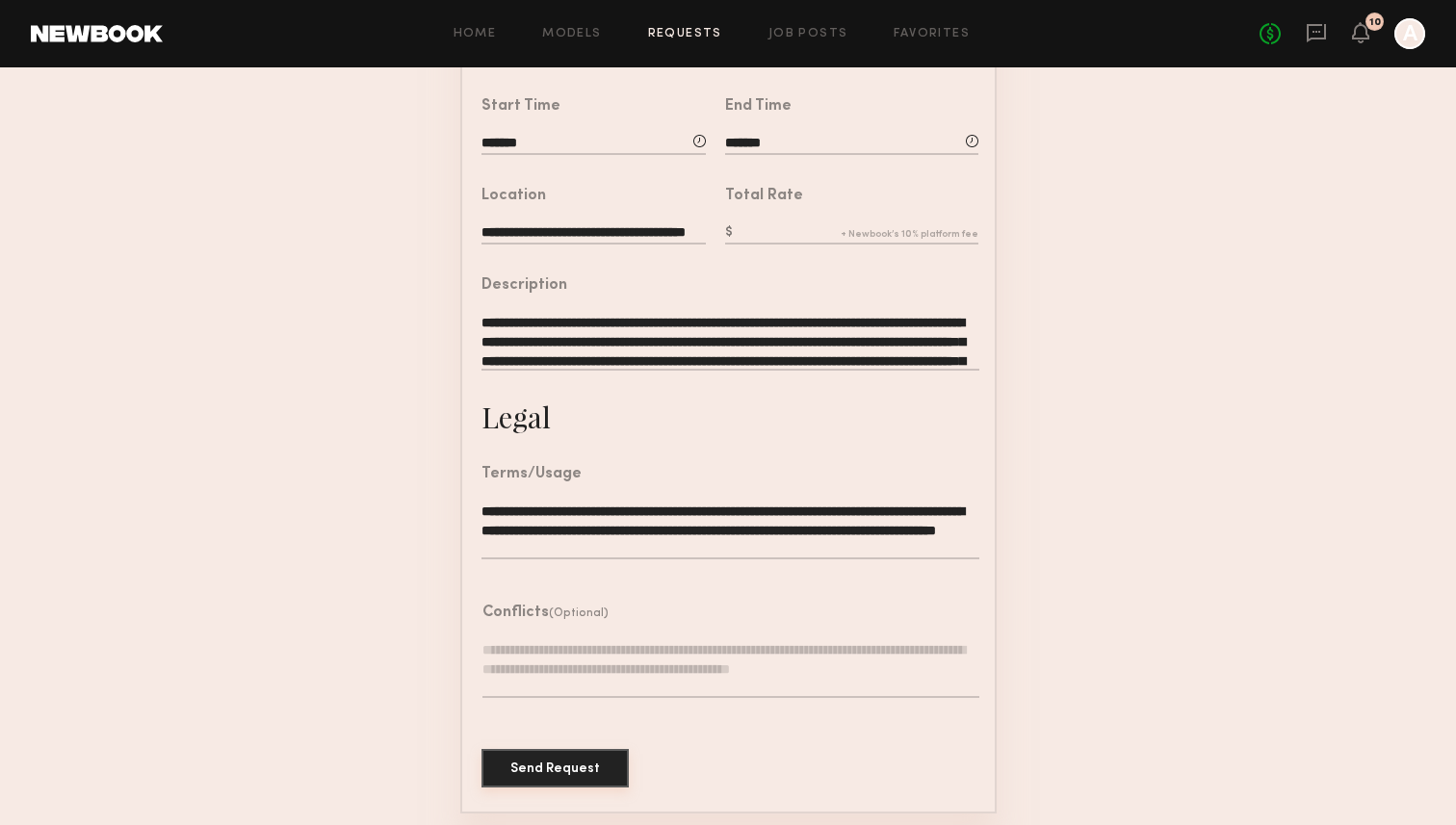click on "Send Request" 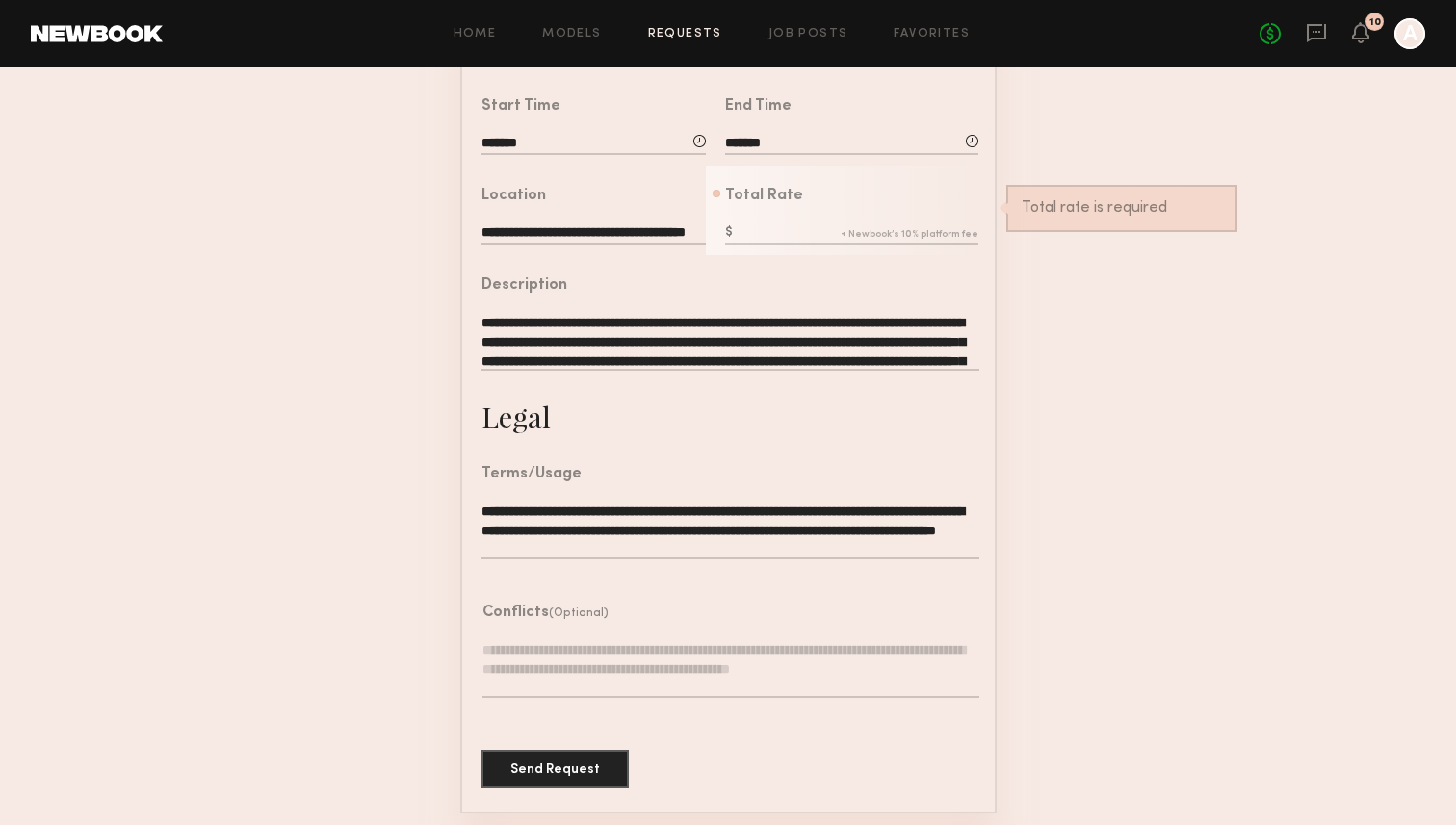 click 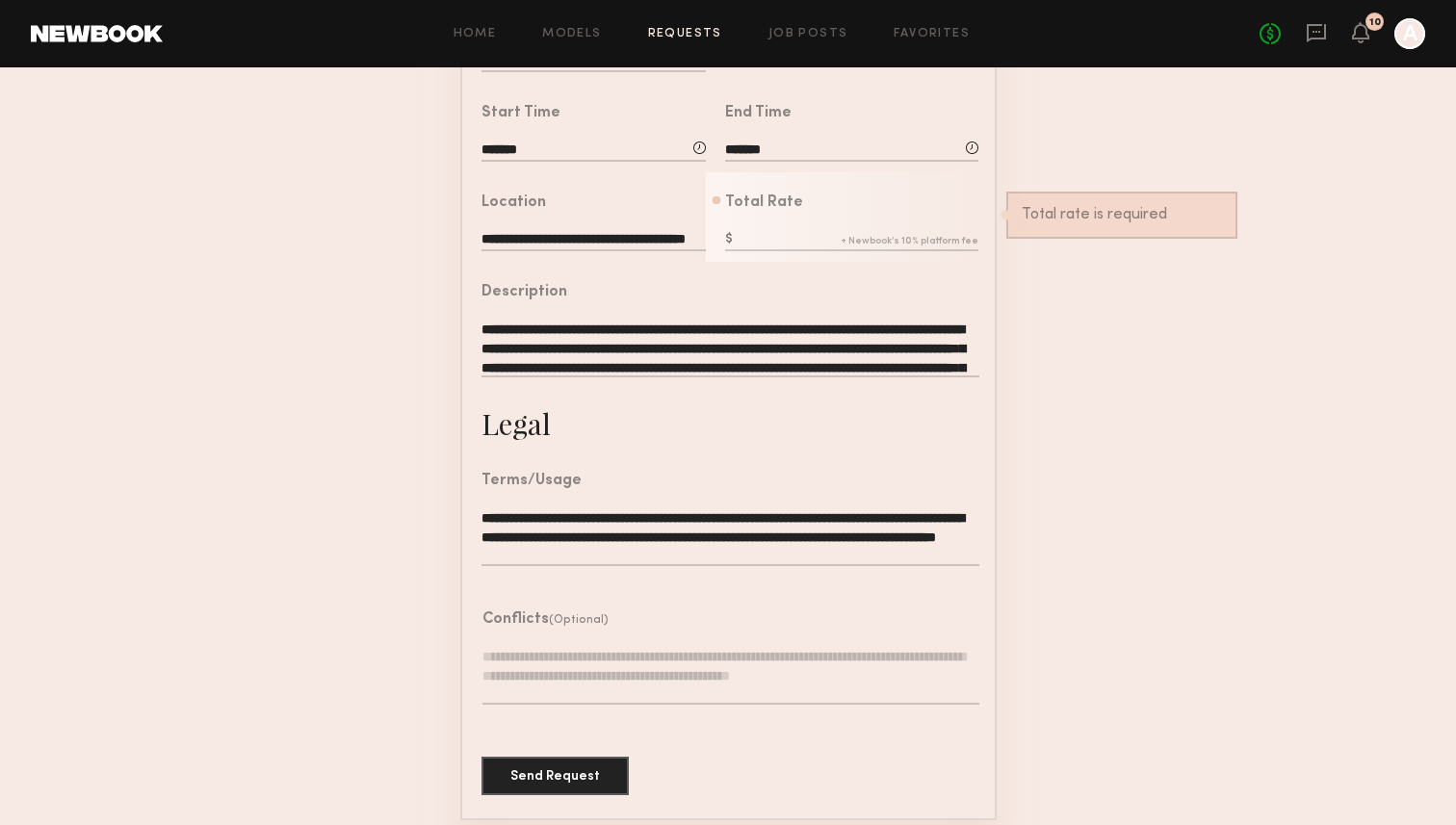click on "Total Rate" 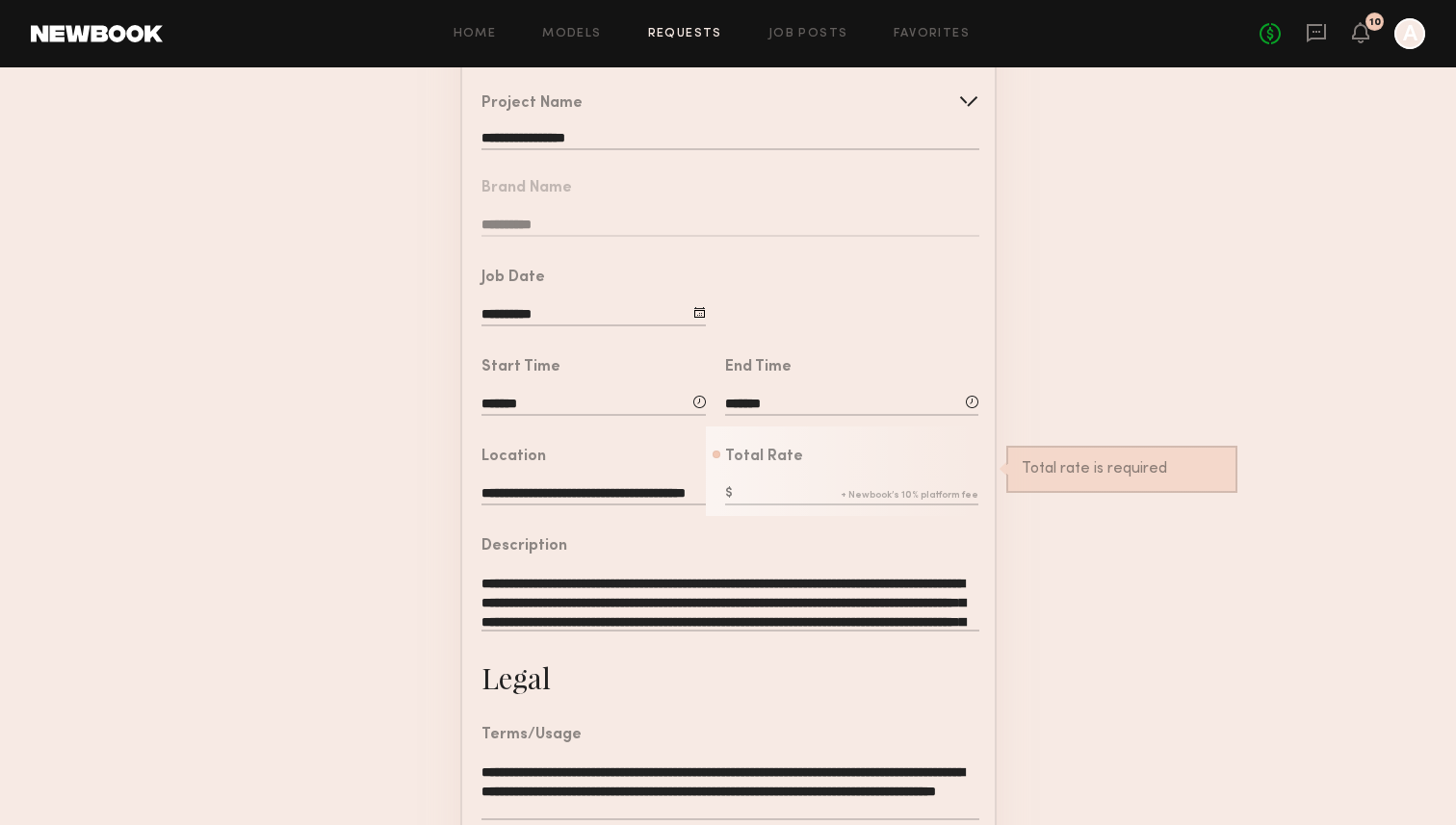scroll, scrollTop: 0, scrollLeft: 0, axis: both 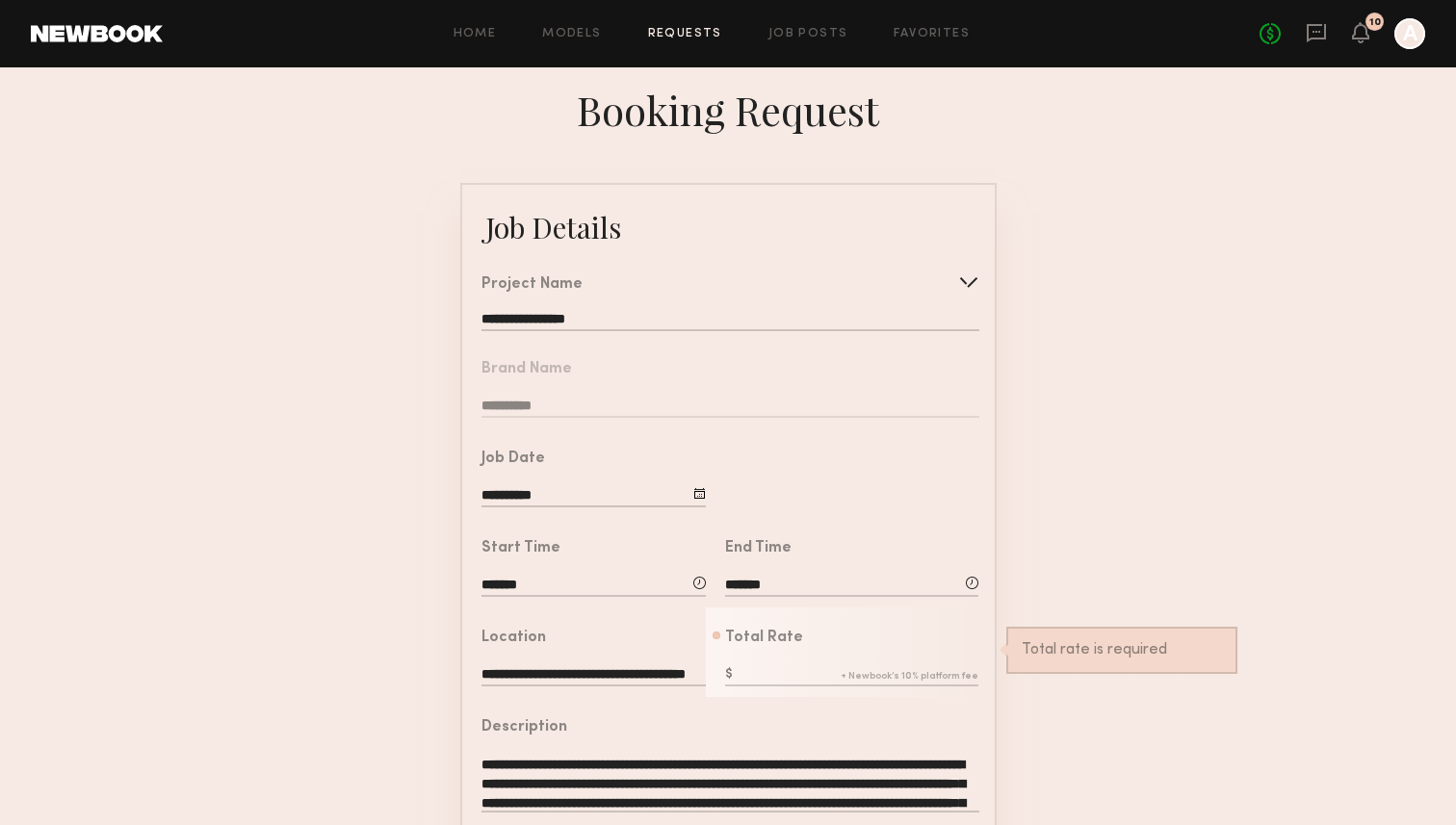 click on "Total Rate   Total rate is required" 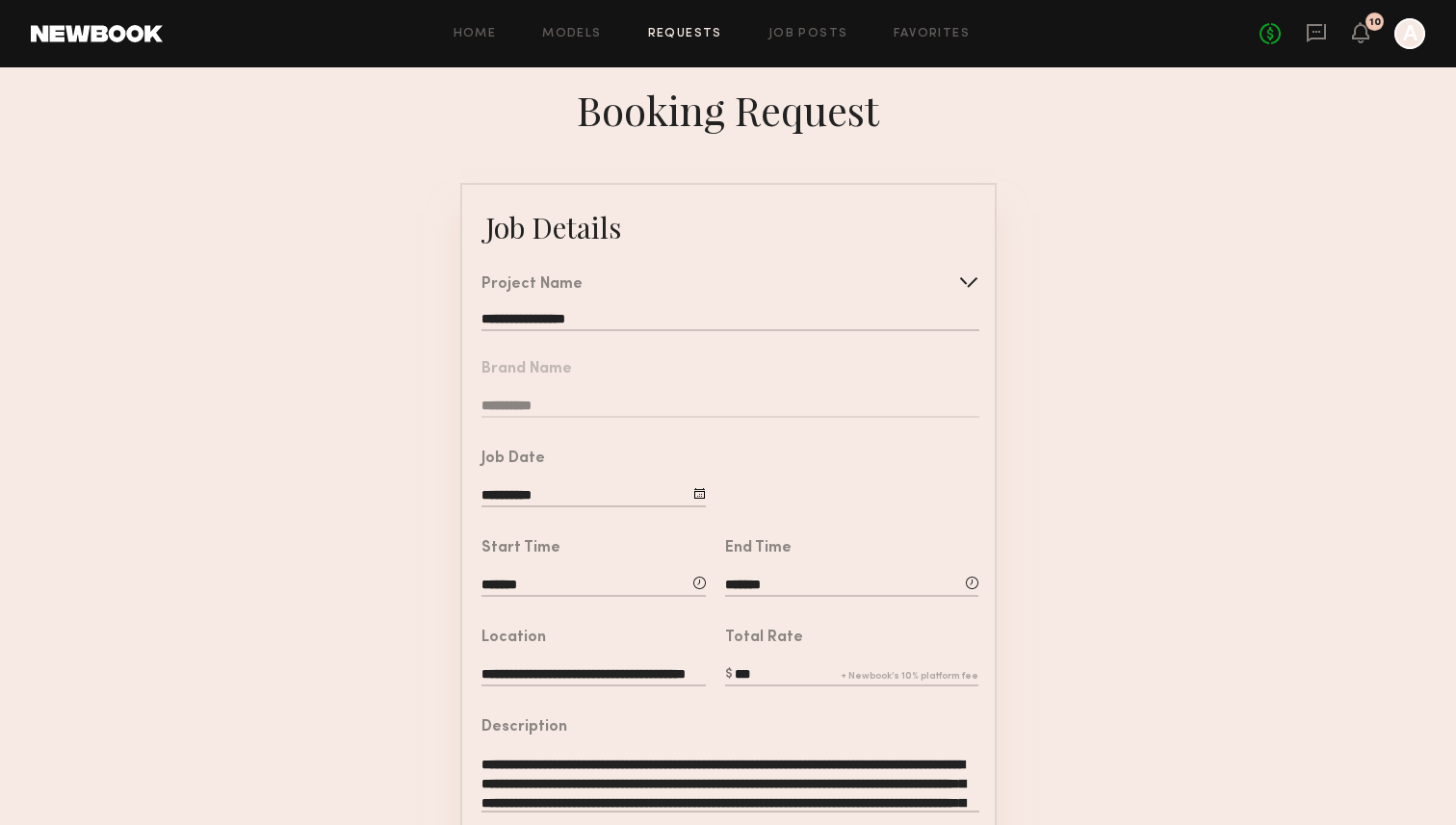 type on "***" 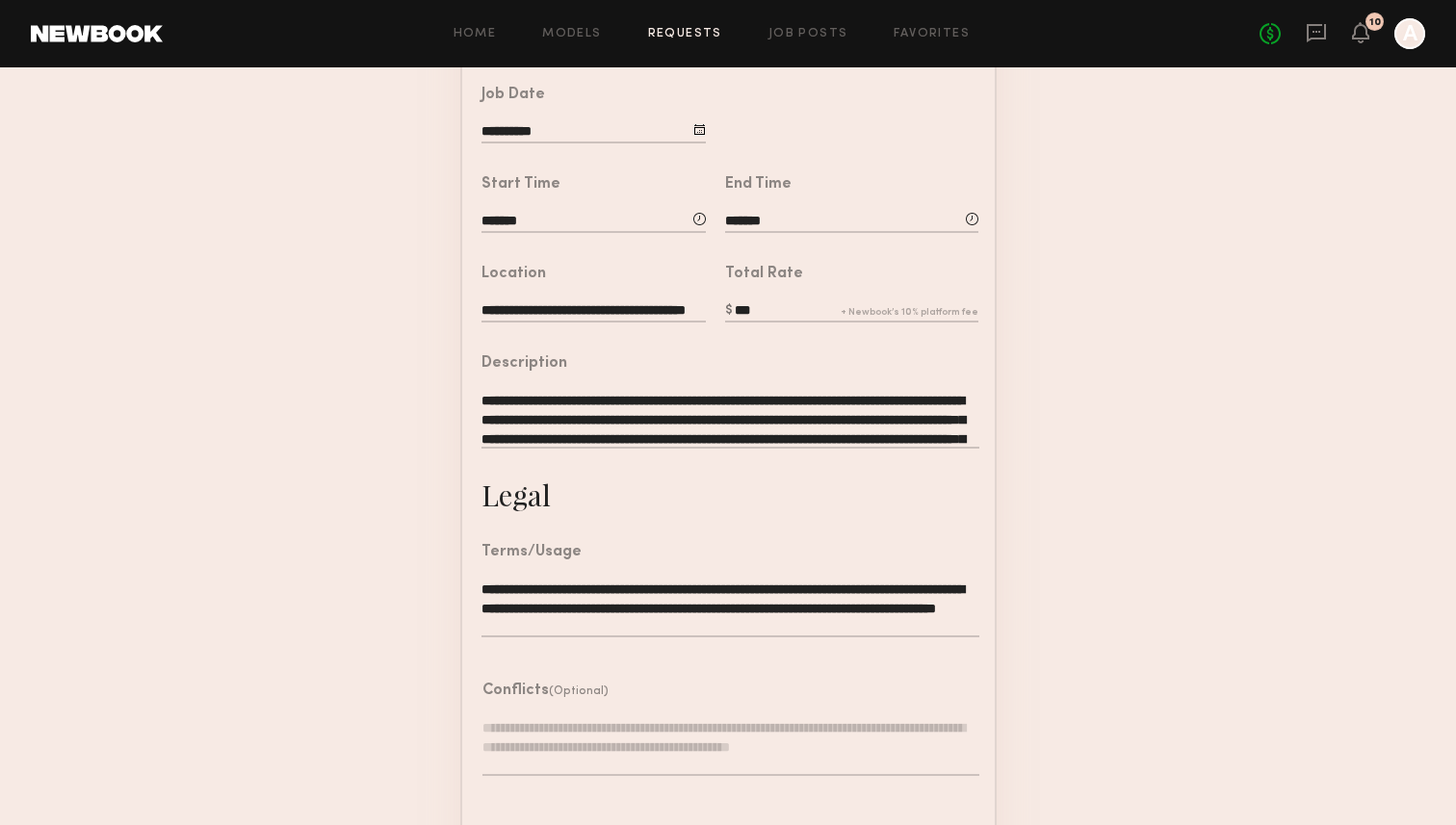 scroll, scrollTop: 442, scrollLeft: 0, axis: vertical 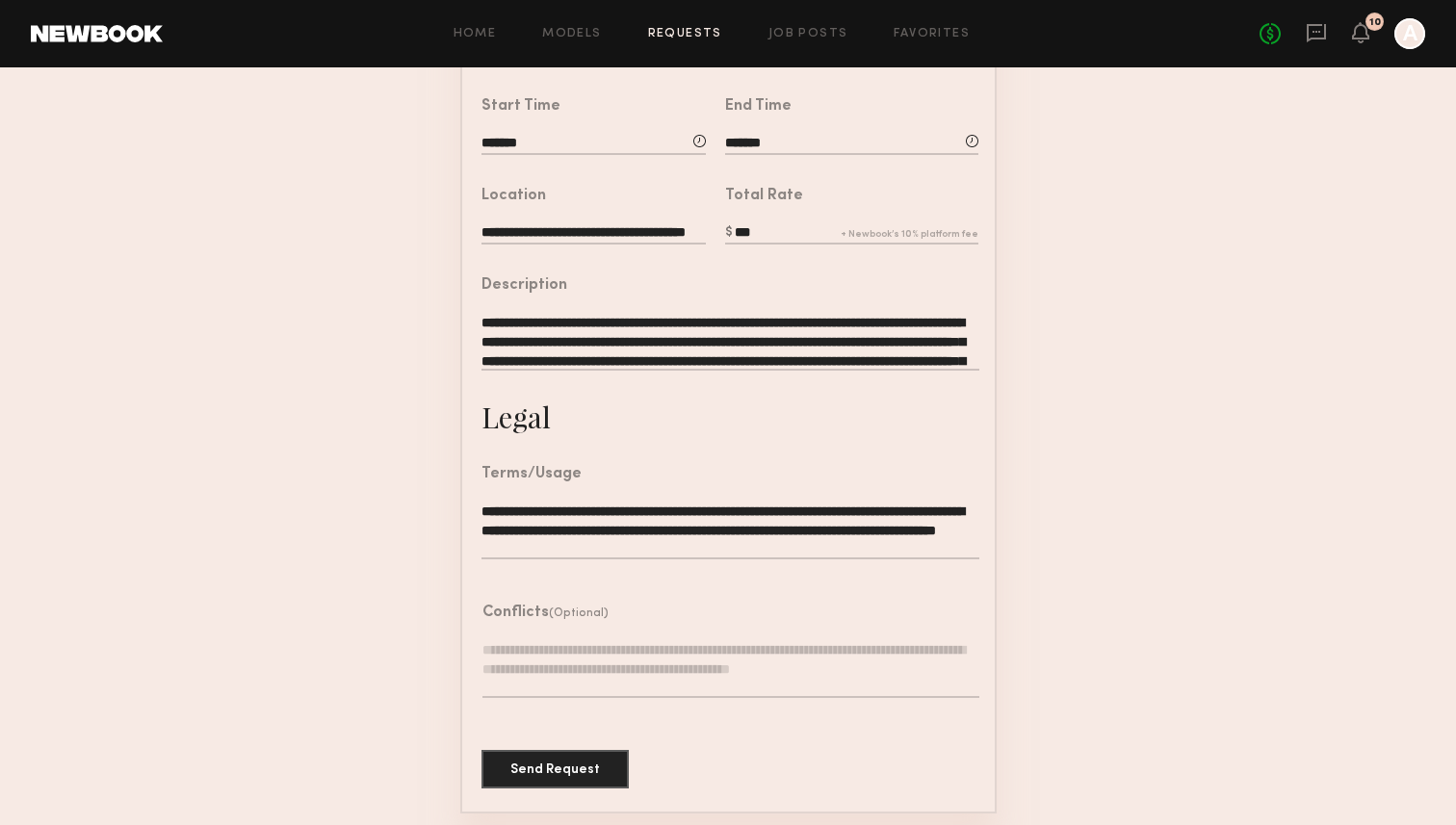 click on "**********" 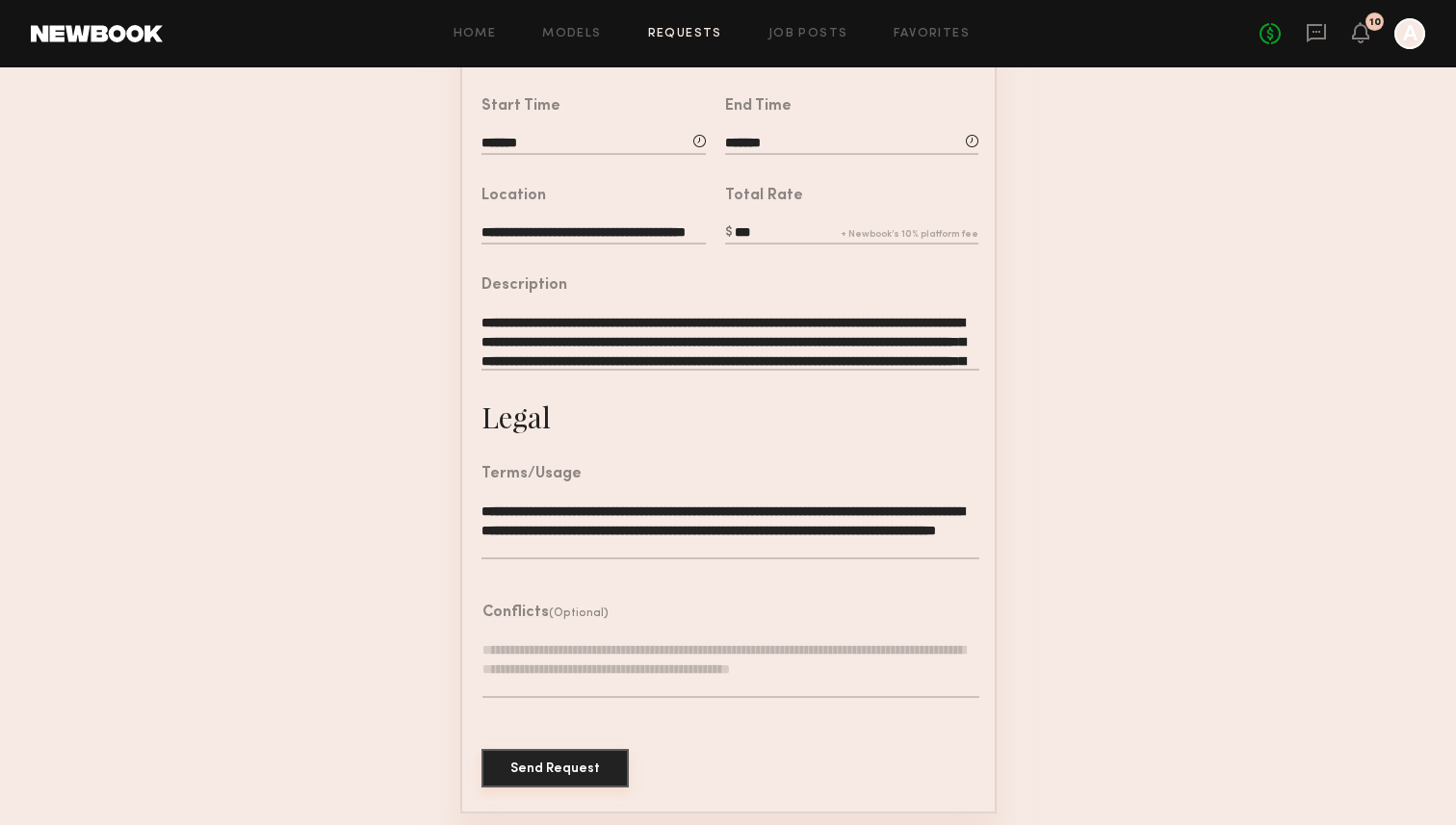 click on "Send Request" 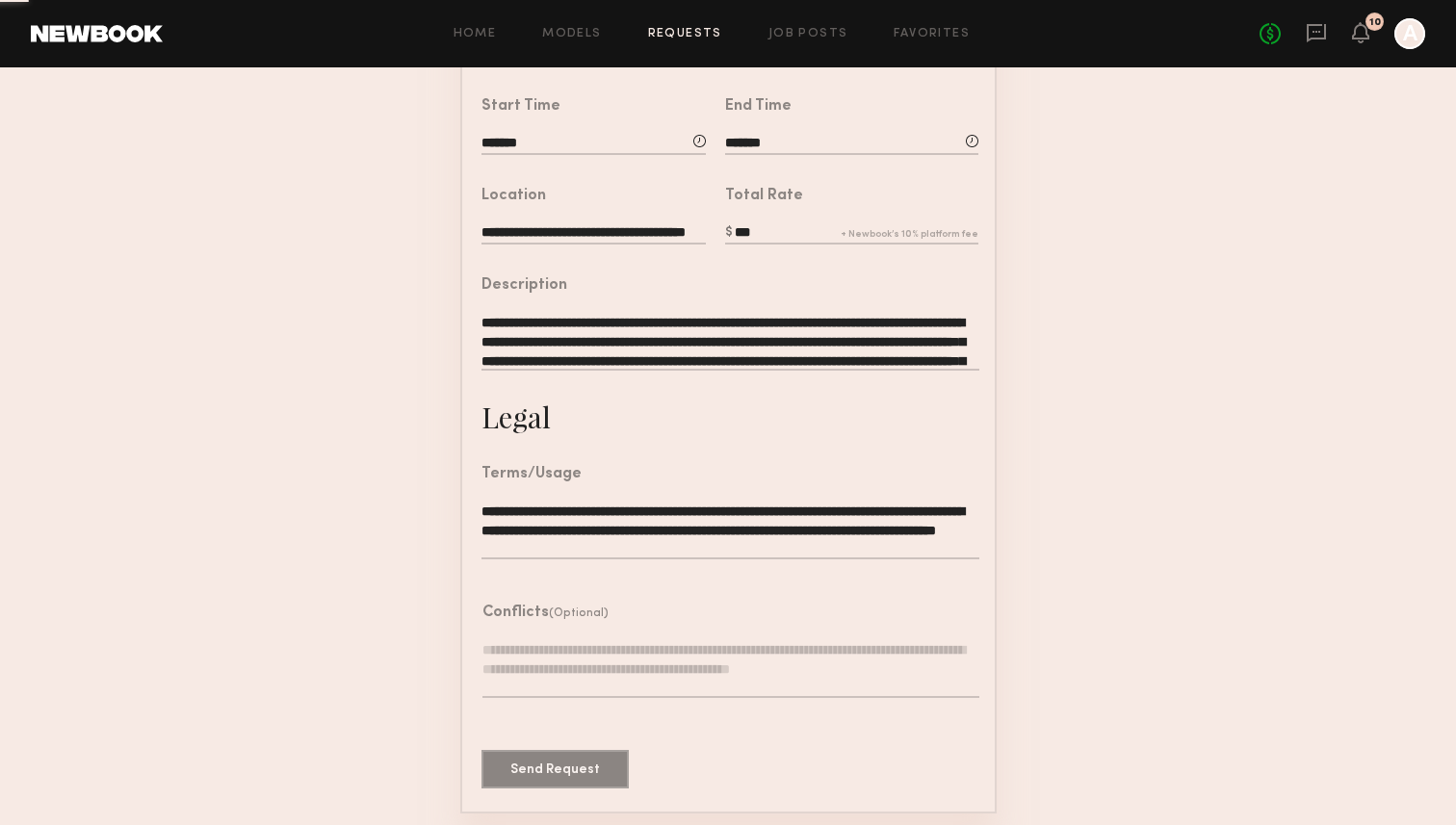 scroll, scrollTop: 0, scrollLeft: 0, axis: both 